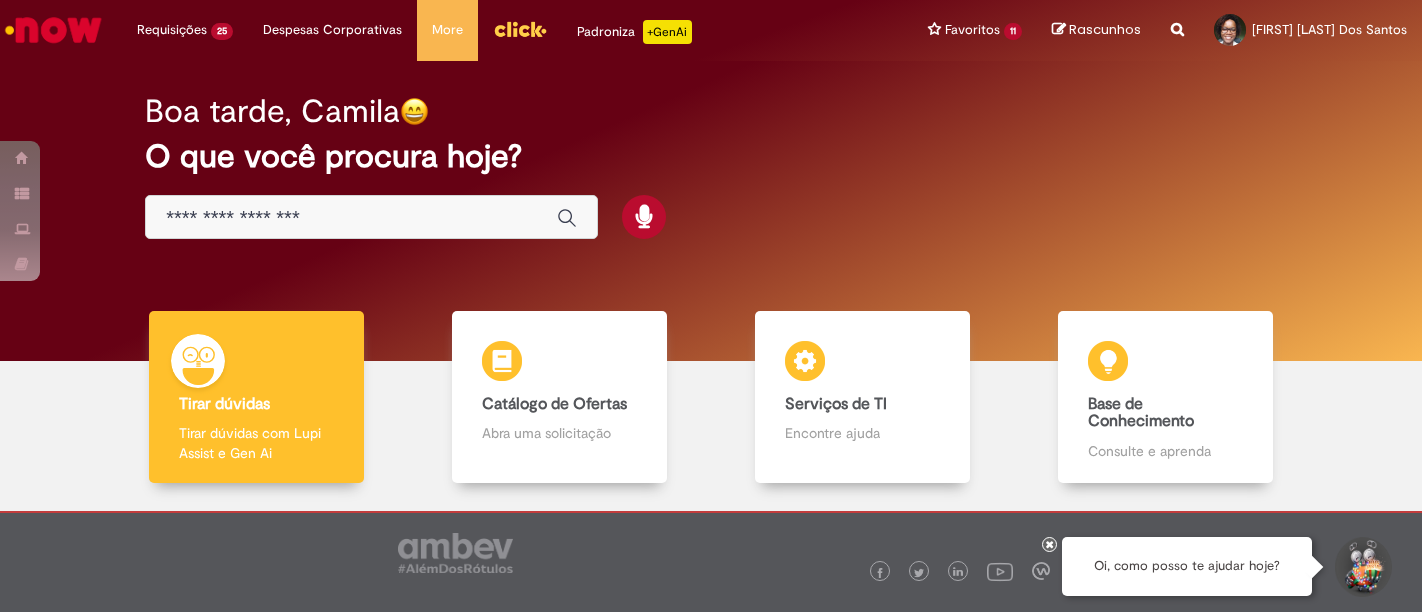 scroll, scrollTop: 0, scrollLeft: 0, axis: both 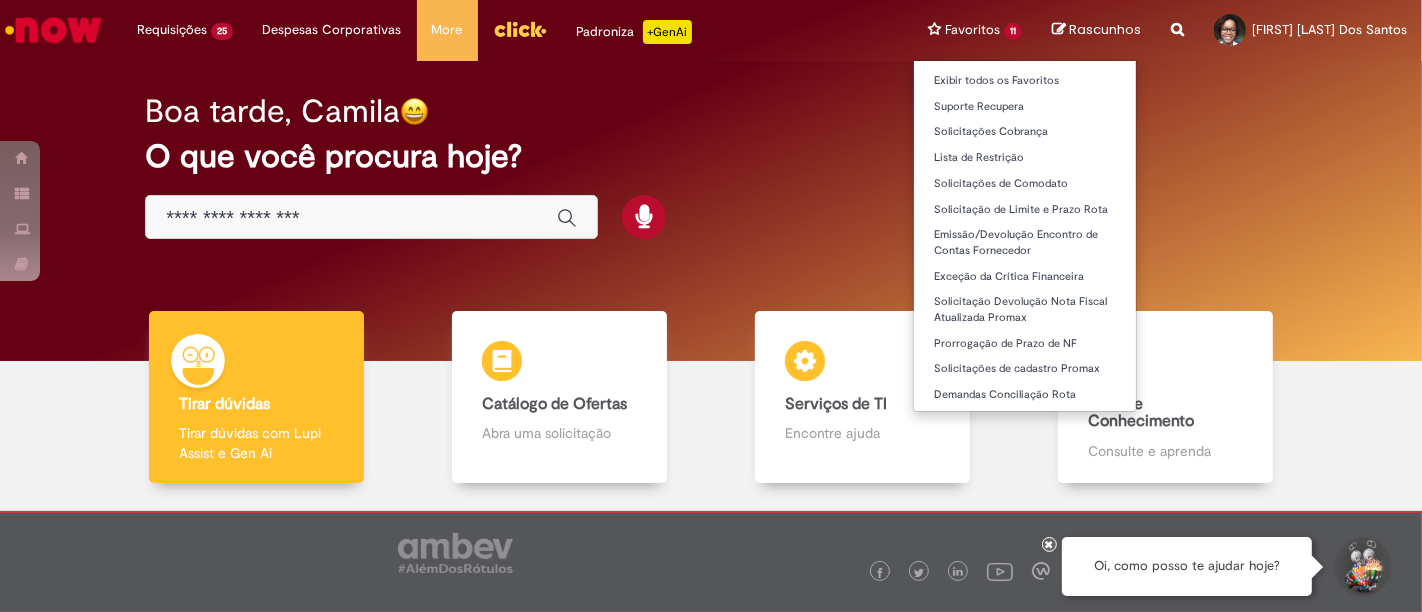 click on "Favoritos   11
Exibir todos os Favoritos
Suporte Recupera
Solicitações Cobrança
Lista de Restrição
Solicitações de Comodato
Solicitação de Limite e Prazo Rota
Emissão/Devolução Encontro de Contas Fornecedor
Exceção da Crítica Financeira
Solicitação Devolução Nota Fiscal Atualizada Promax
Prorrogação de Prazo de NF
Solicitações de cadastro Promax
Demandas Conciliação Rota" at bounding box center (975, 30) 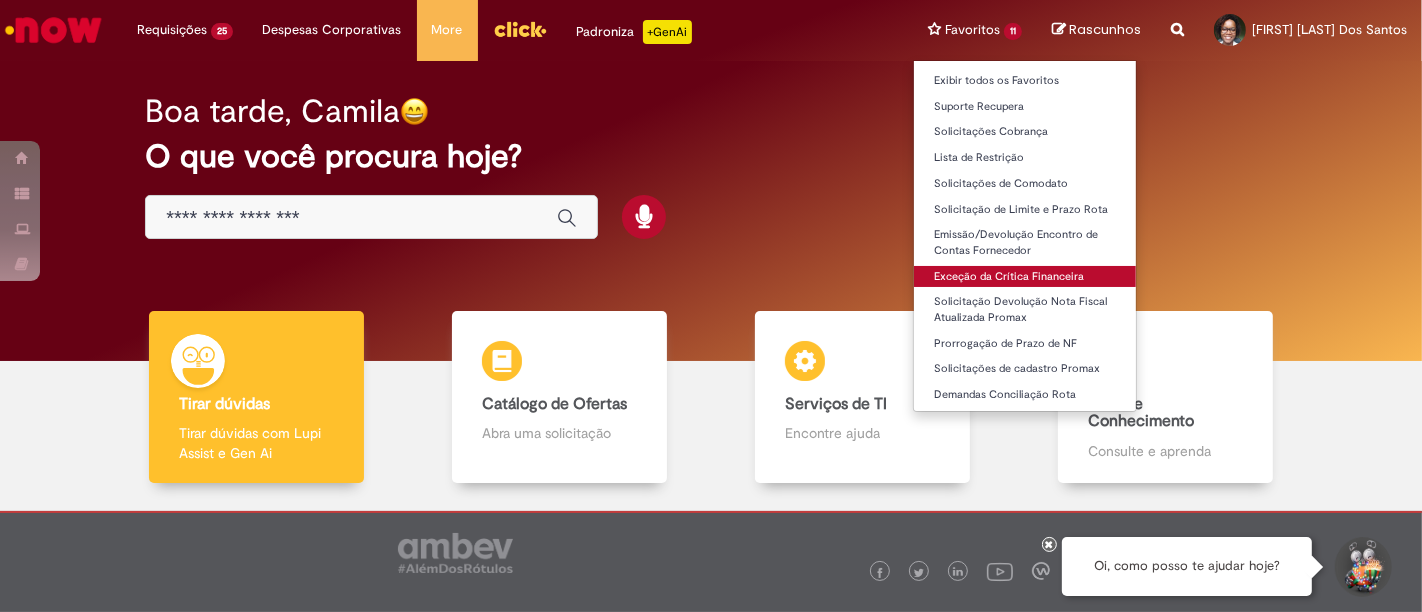 click on "Exceção da Crítica Financeira" at bounding box center (1025, 277) 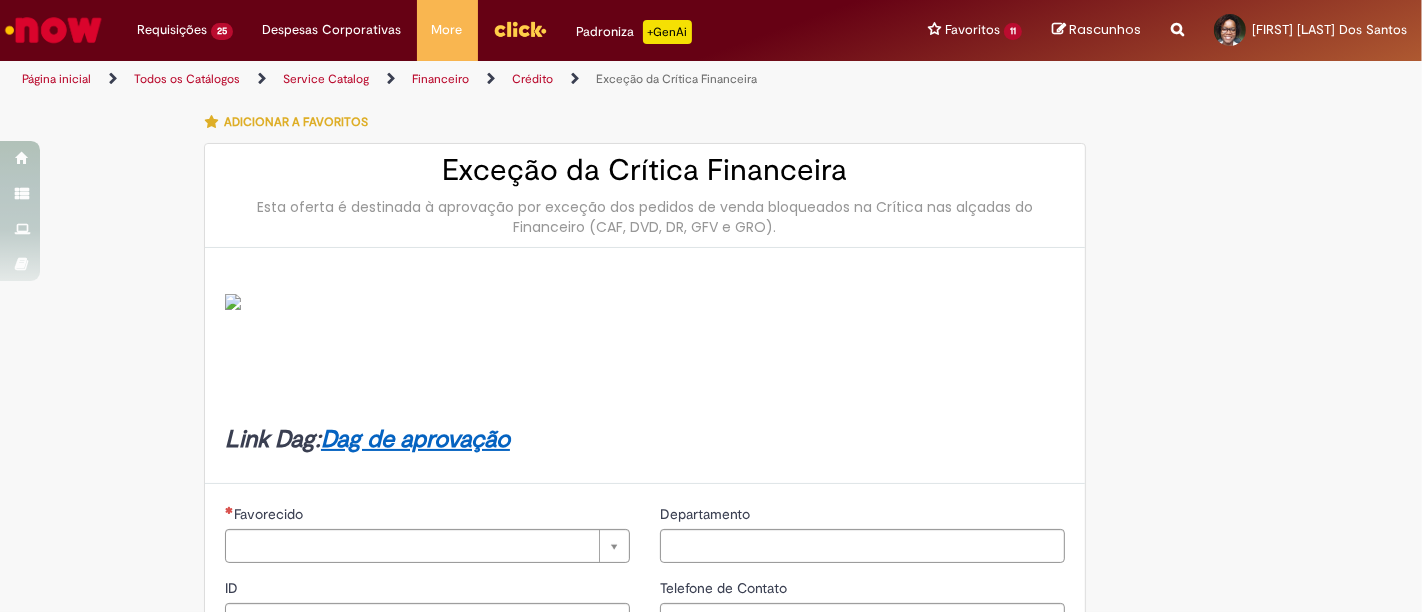type on "********" 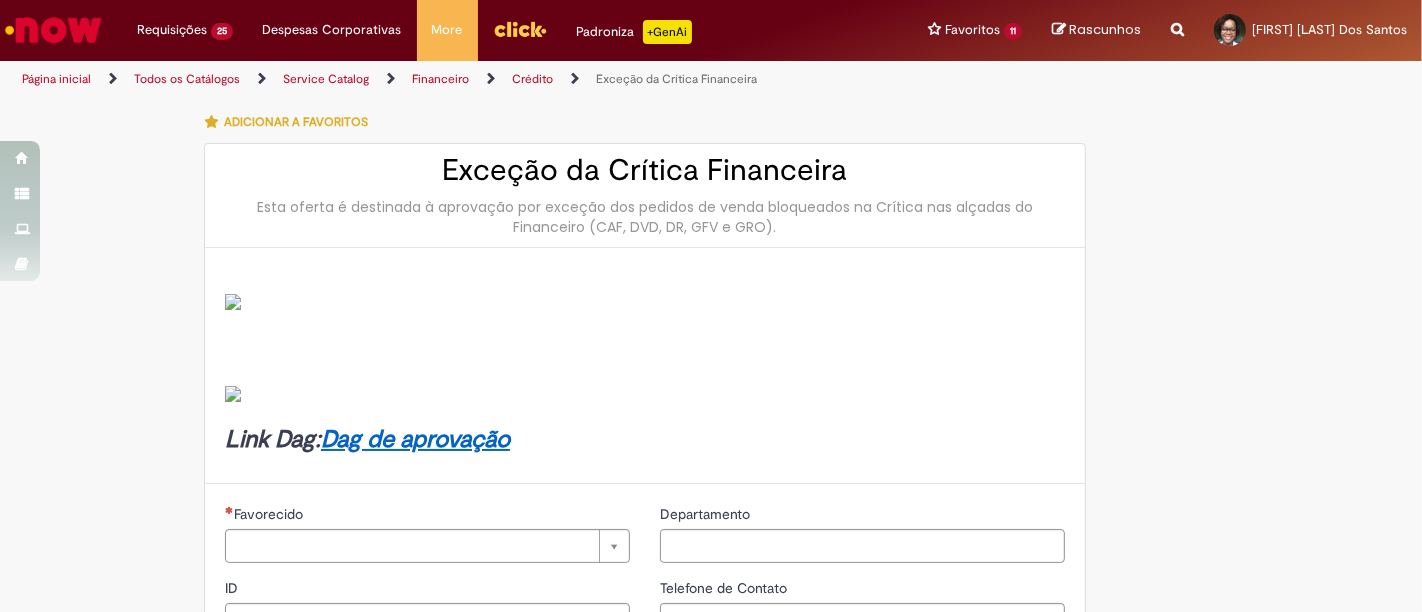 type on "**********" 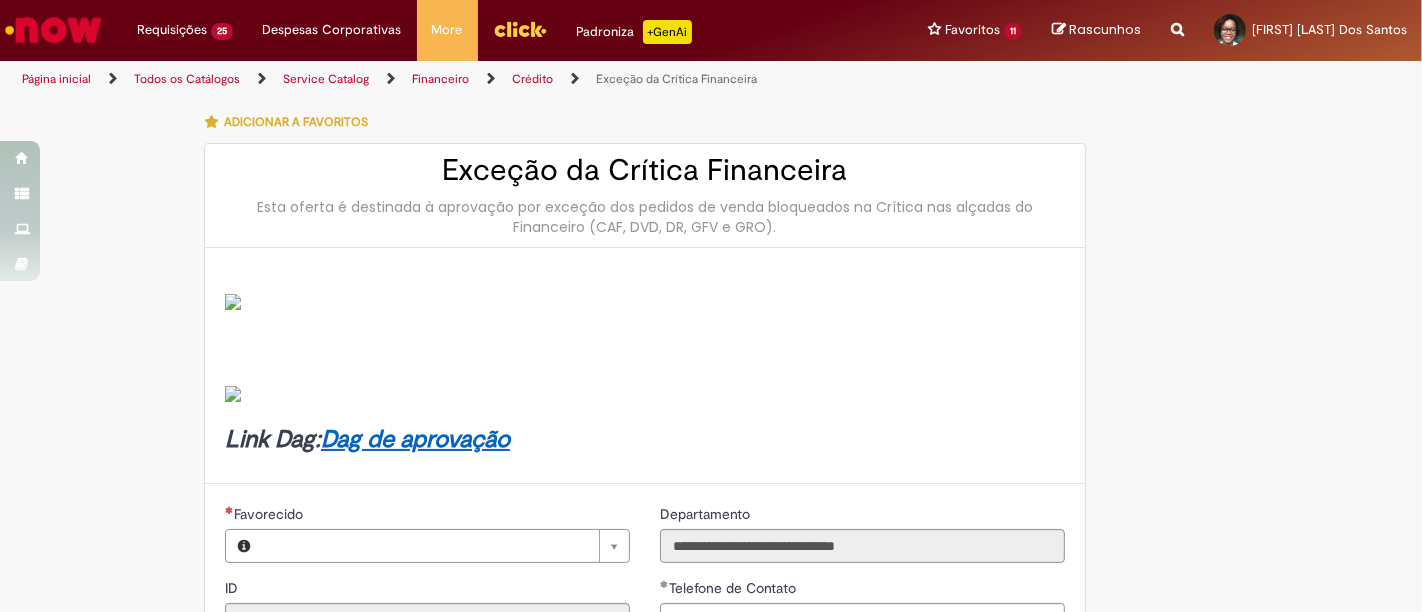 type on "**********" 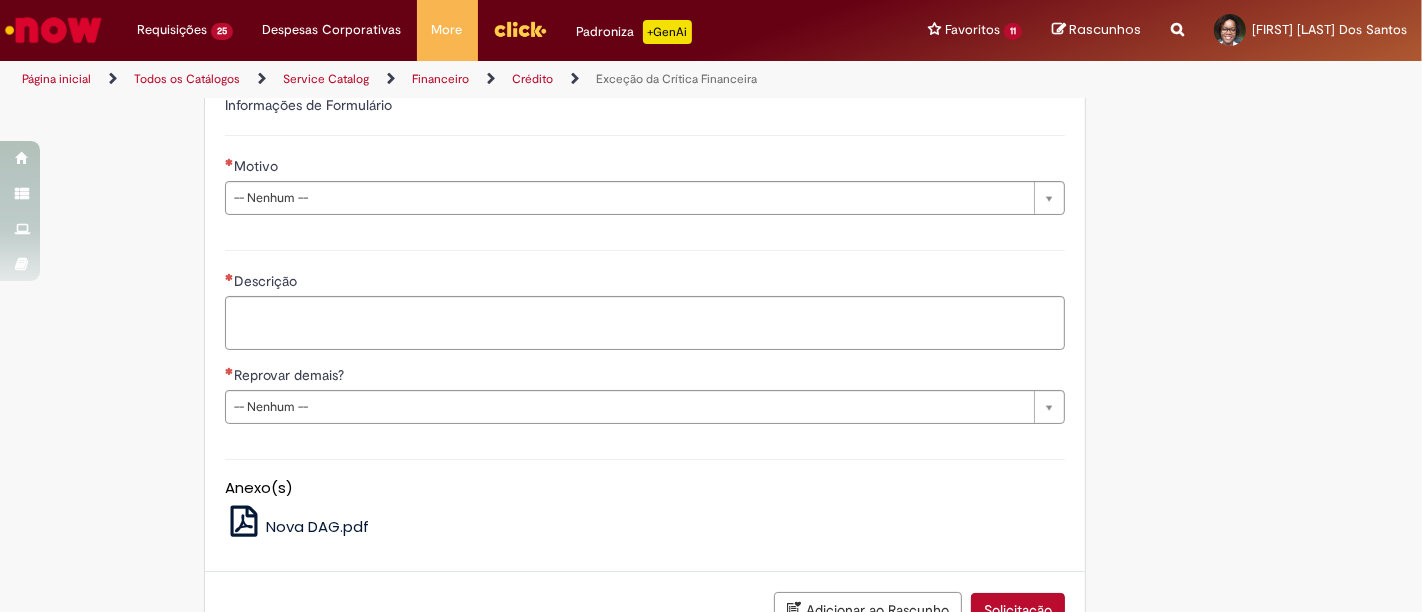 scroll, scrollTop: 774, scrollLeft: 0, axis: vertical 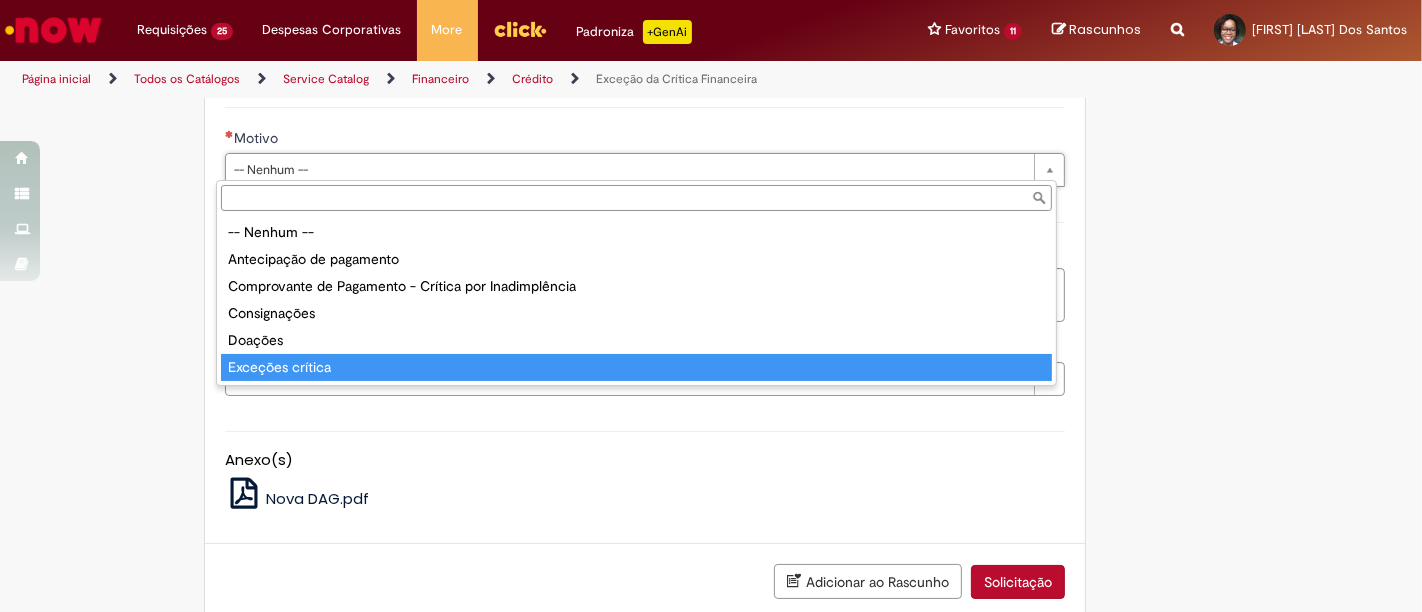 type on "**********" 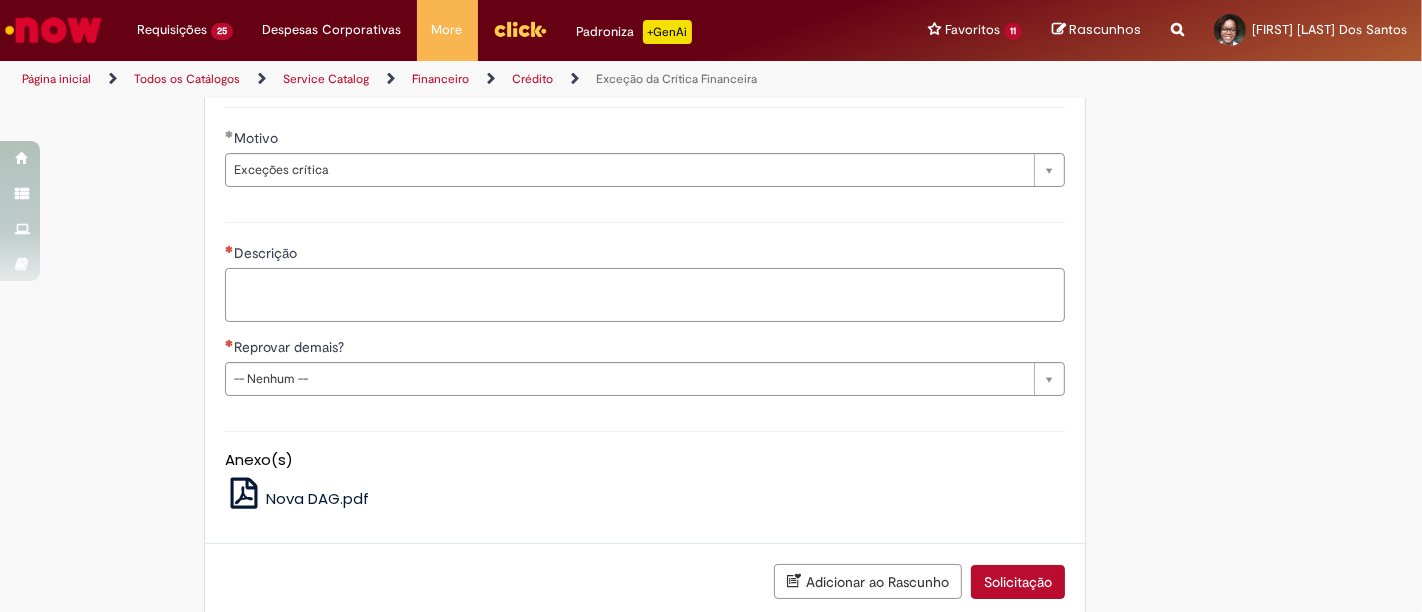 click on "Descrição" at bounding box center (645, 294) 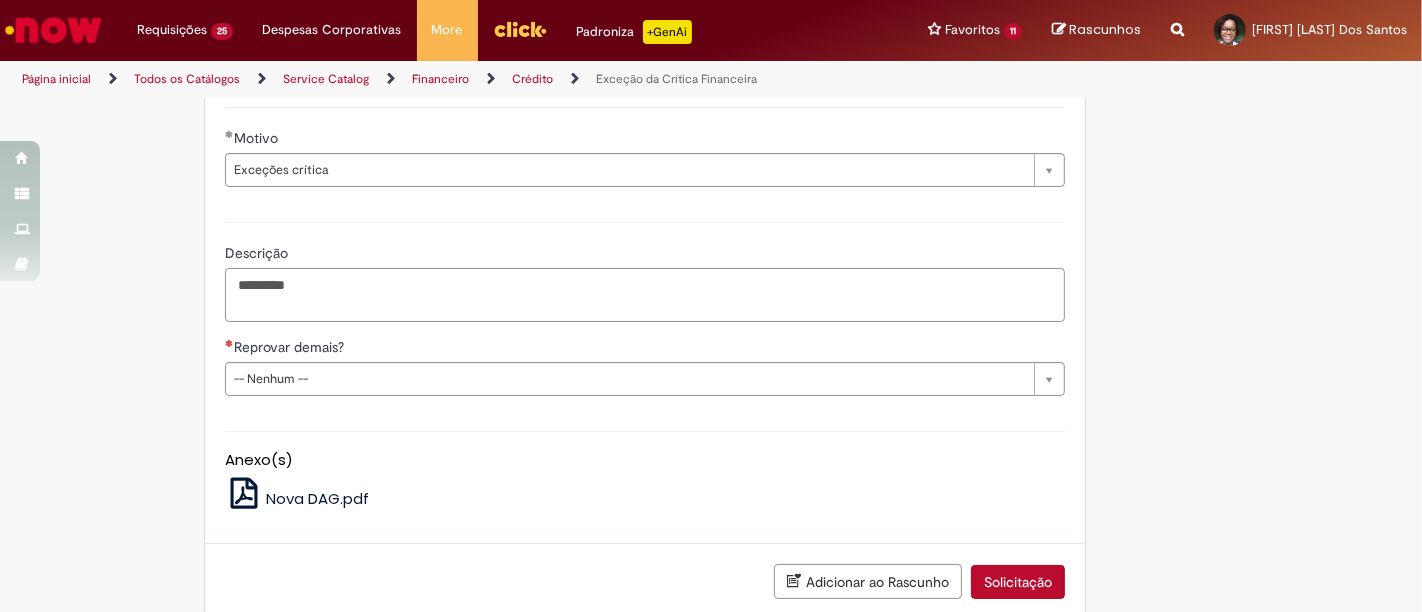 paste on "****" 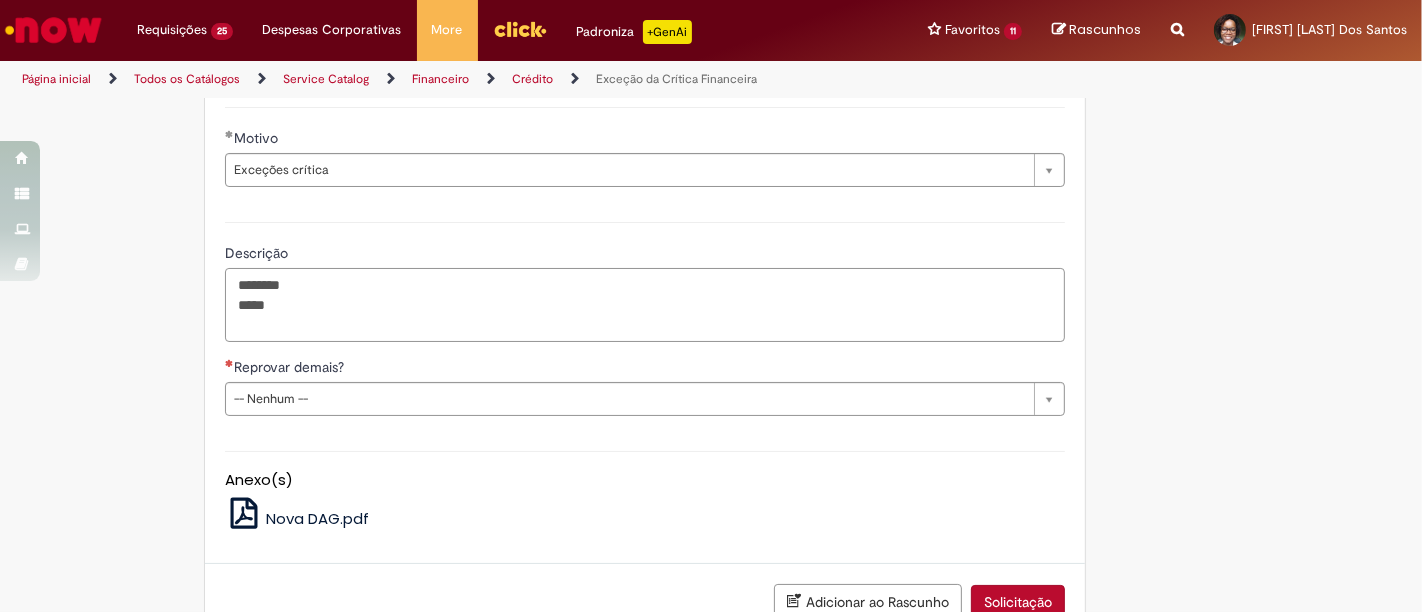 paste on "*****" 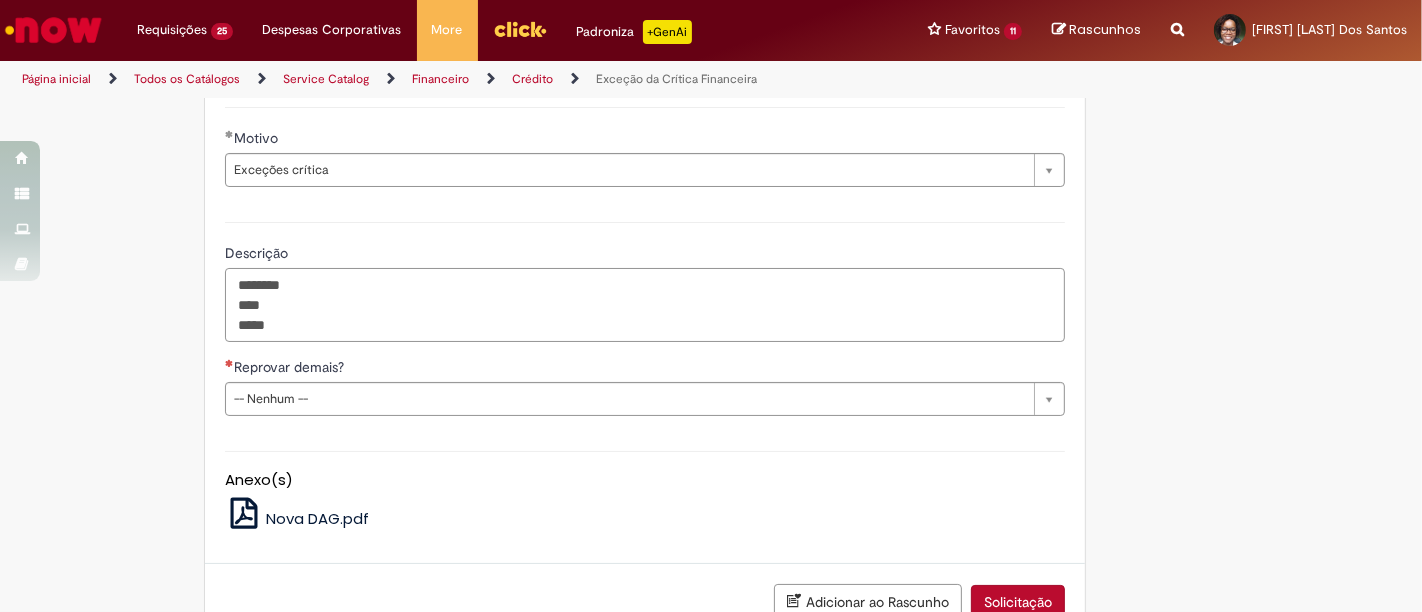 type on "********
****
*****" 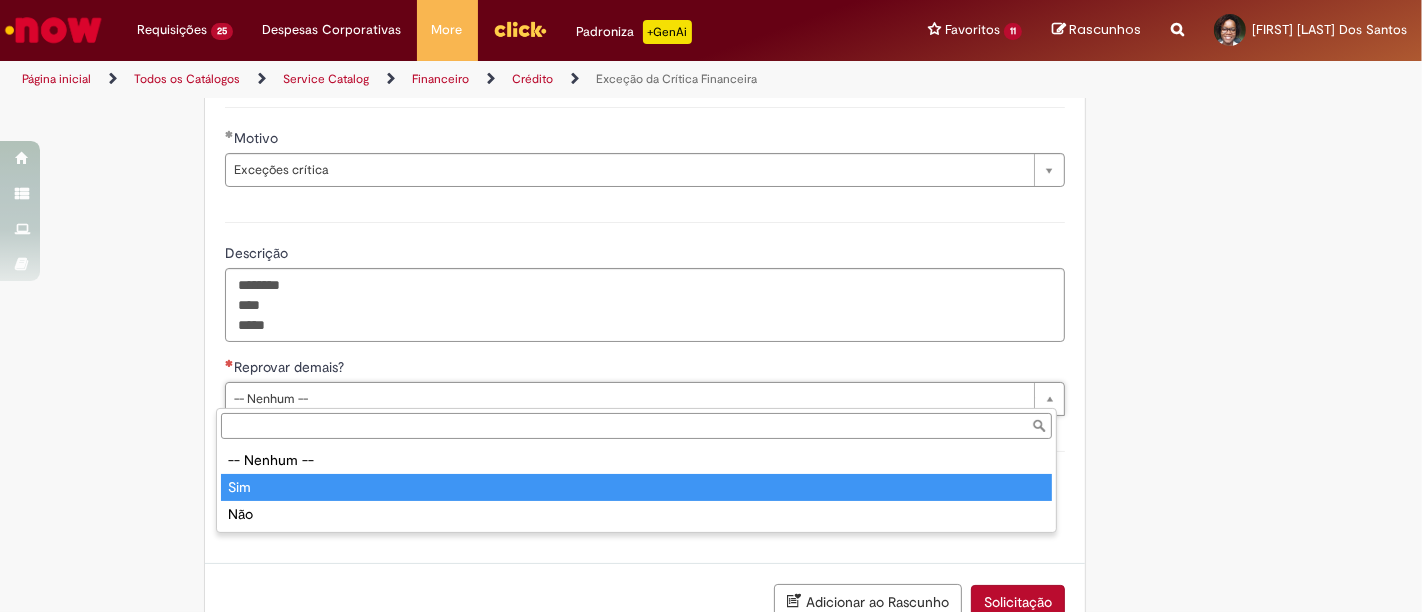 type on "***" 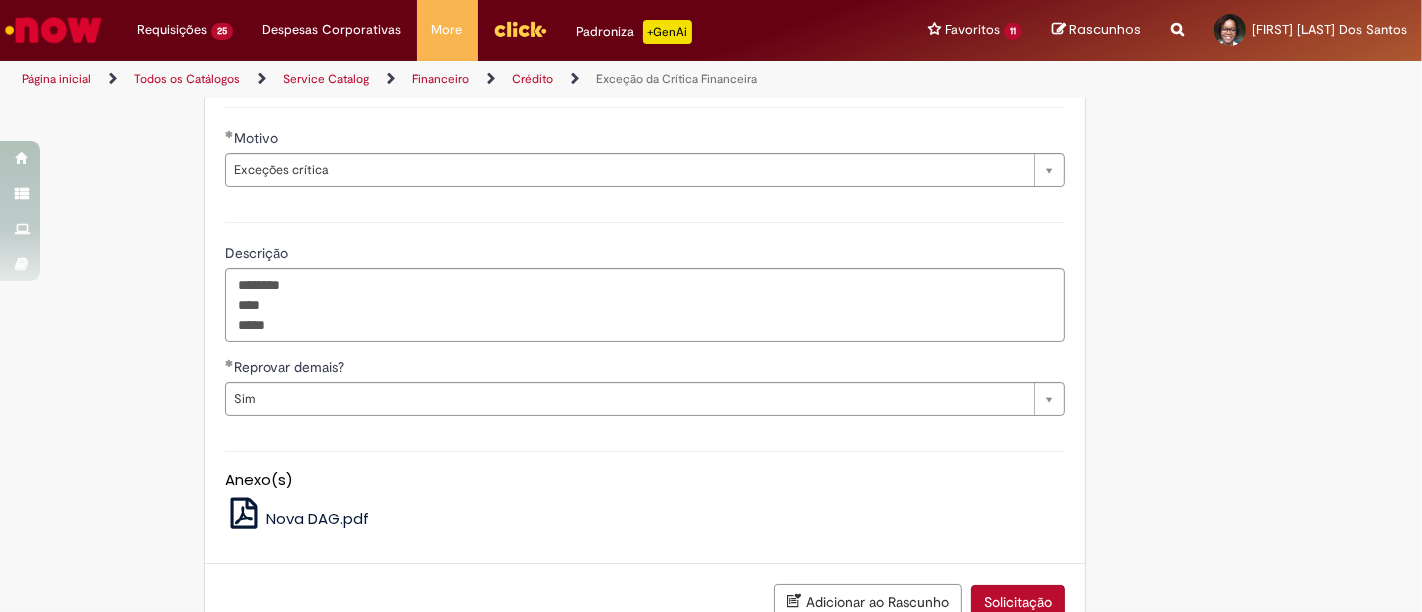 click on "**********" at bounding box center (711, 37) 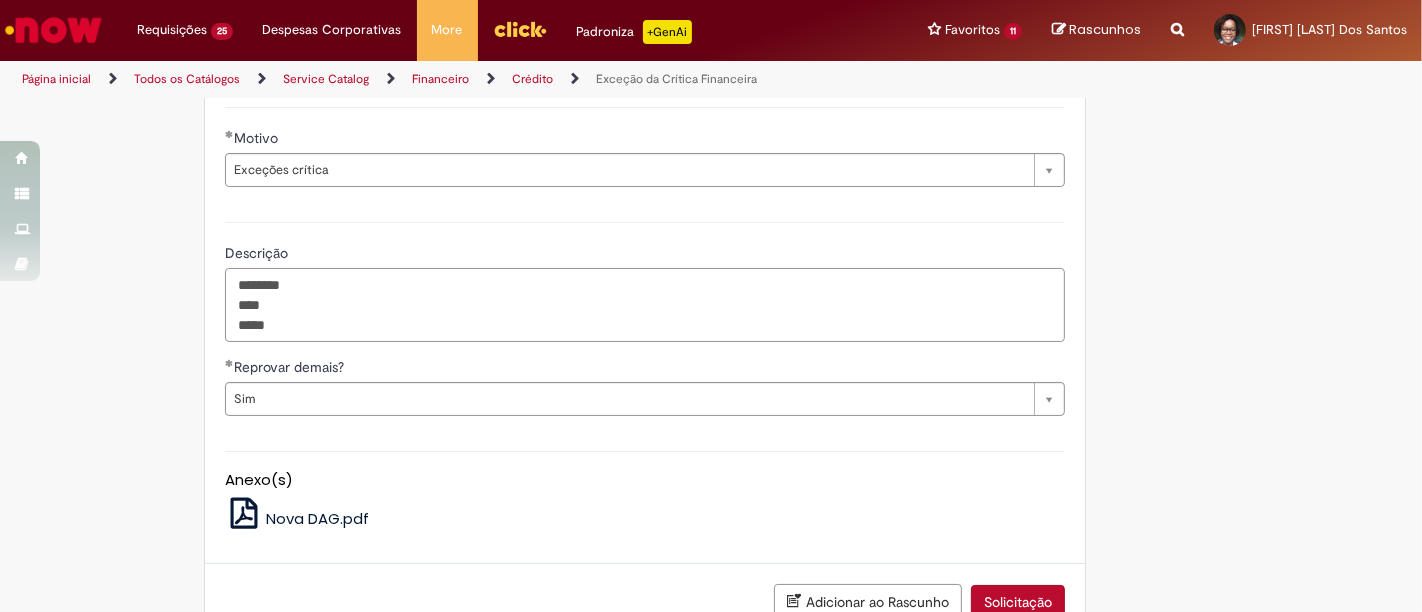 click on "********
****
*****" at bounding box center [645, 304] 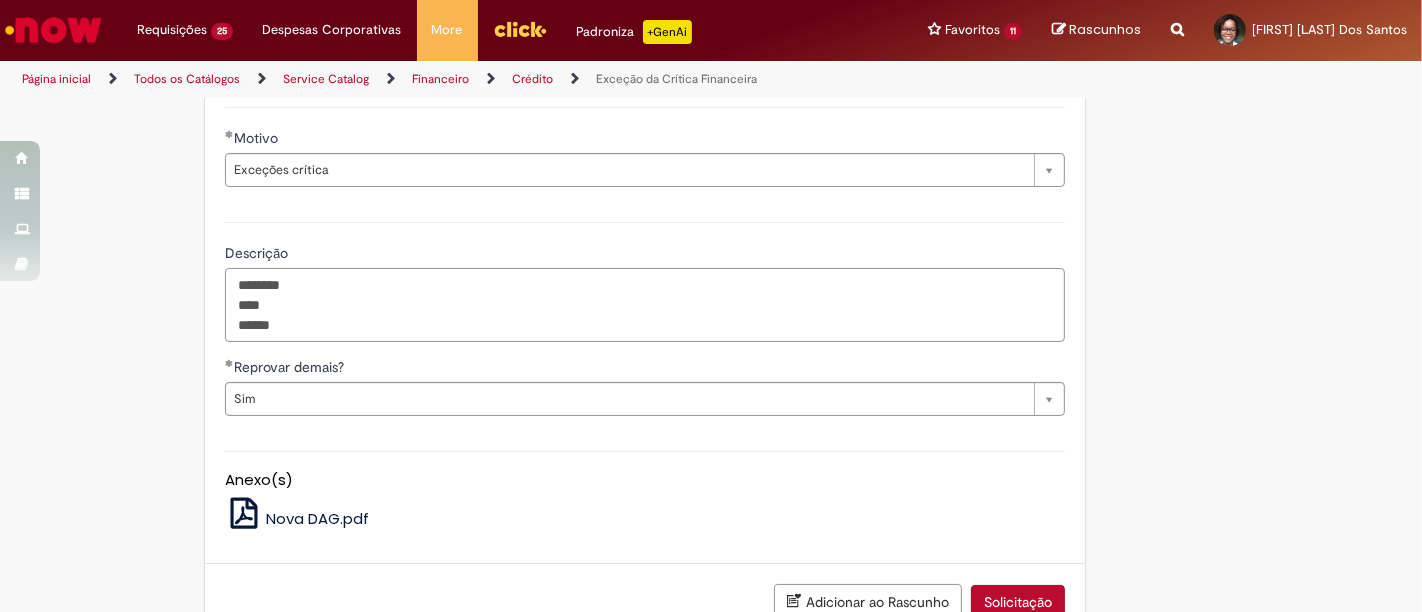 paste on "******" 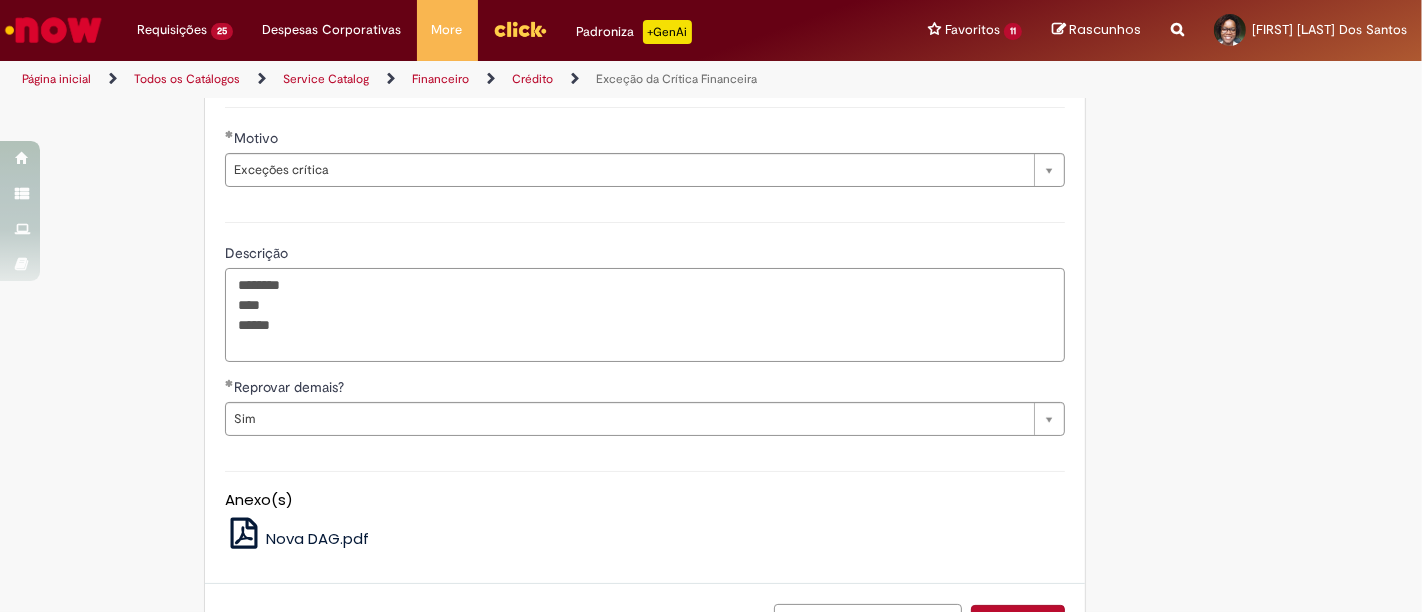 type on "********
****
*****" 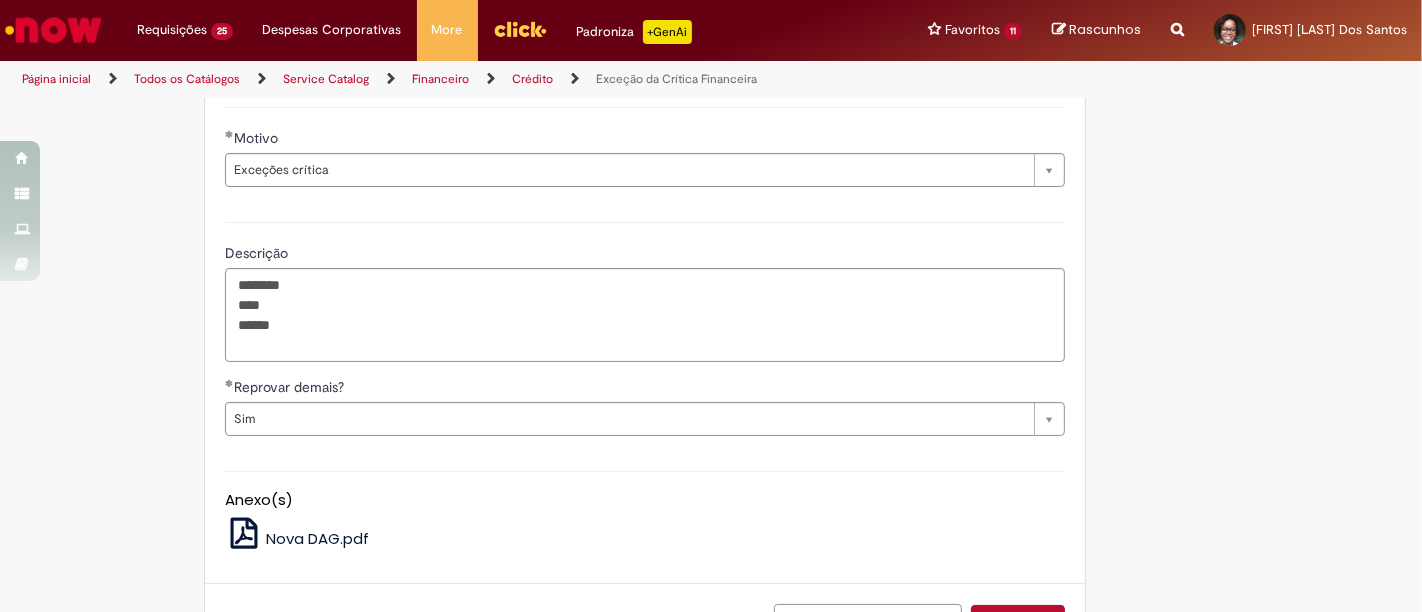 scroll, scrollTop: 927, scrollLeft: 0, axis: vertical 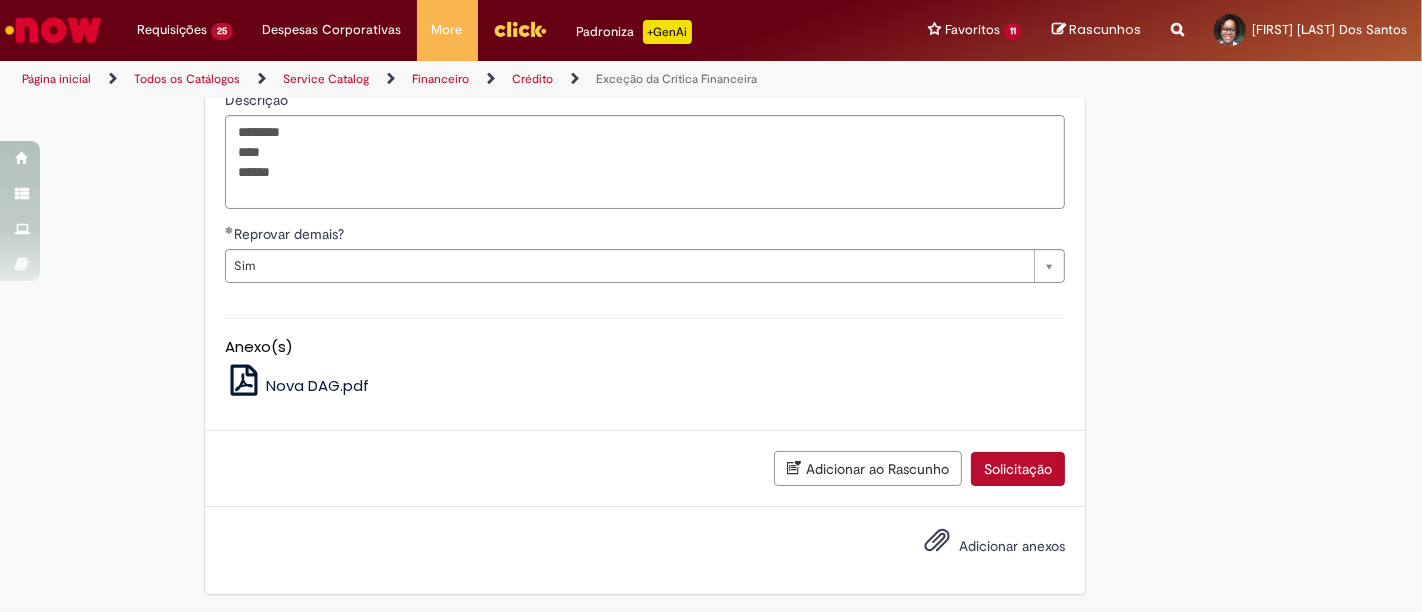 click on "Solicitação" at bounding box center [1018, 469] 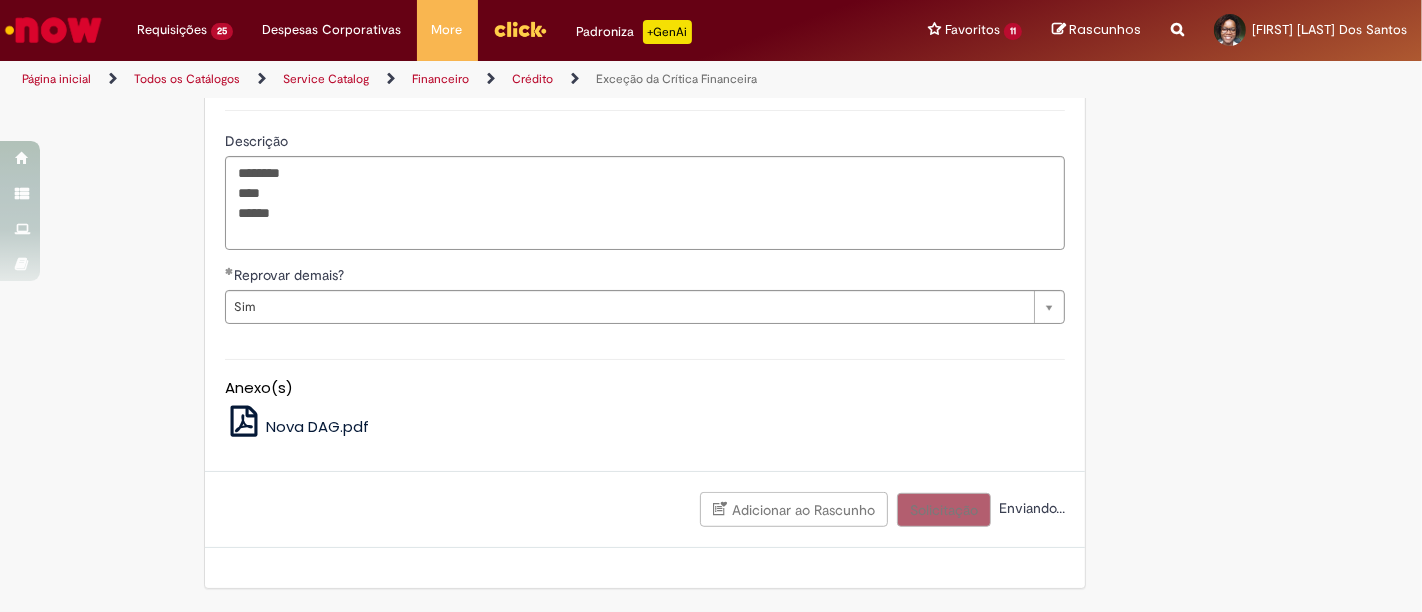 scroll, scrollTop: 881, scrollLeft: 0, axis: vertical 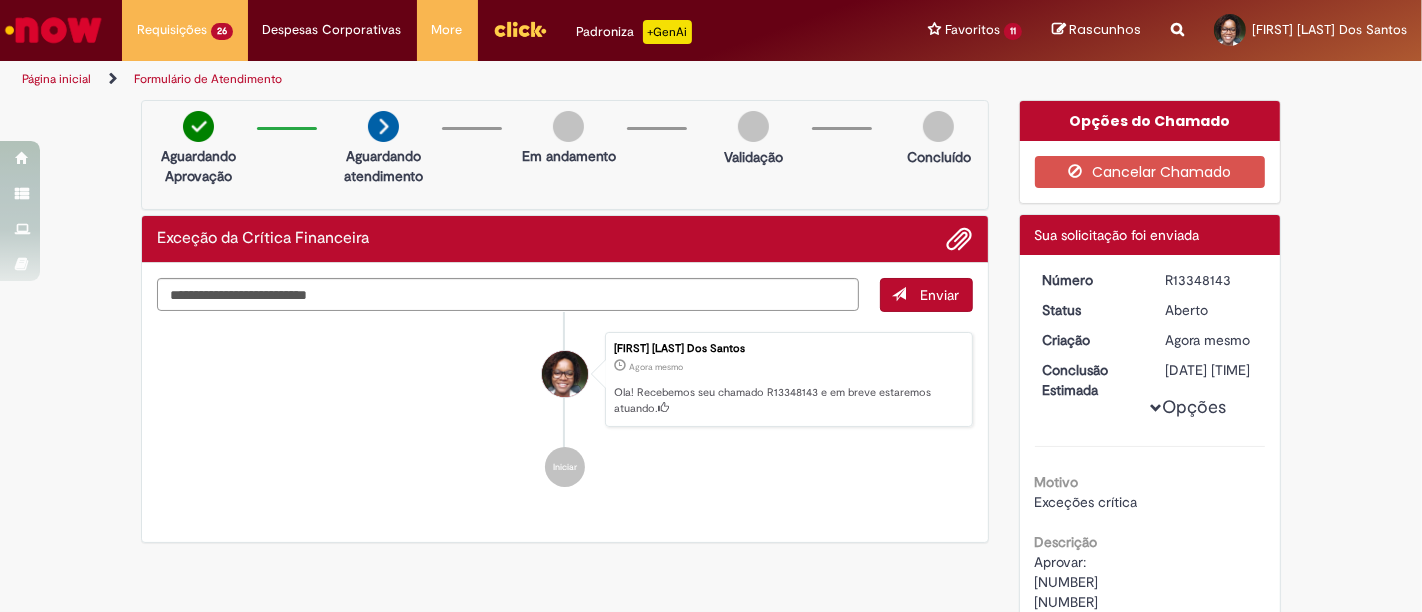 click on "R13348143" at bounding box center [1211, 280] 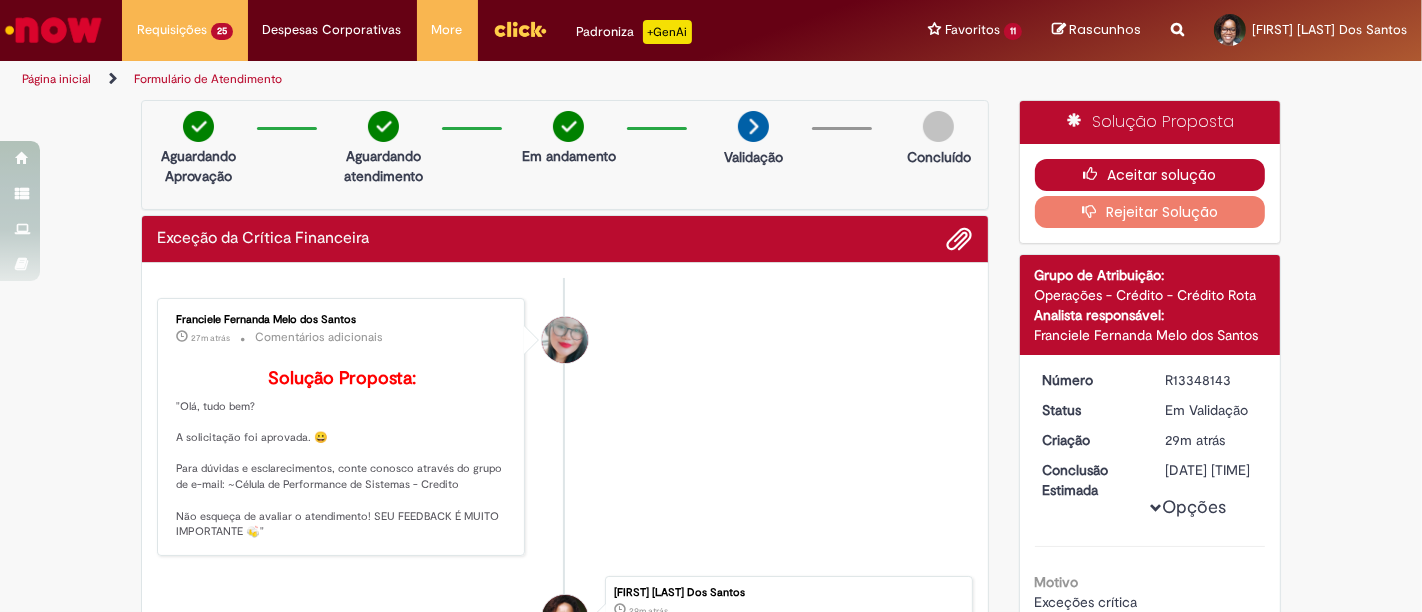 click on "Aceitar solução" at bounding box center [1150, 175] 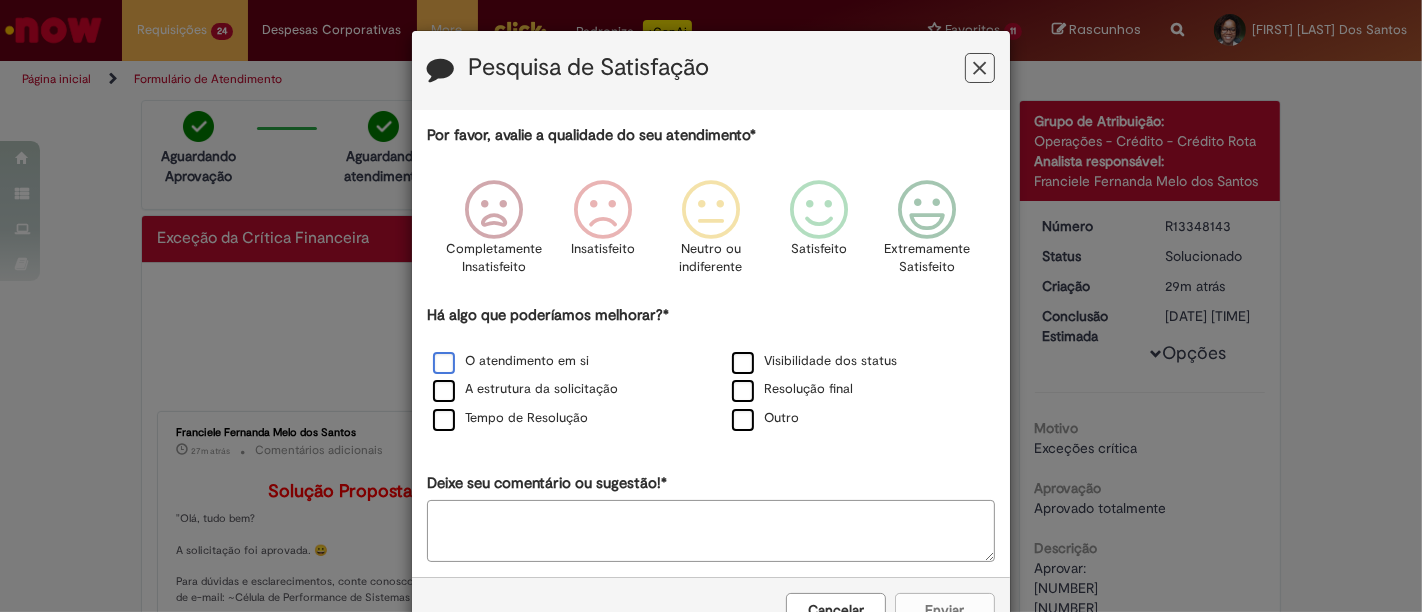 click on "O atendimento em si" at bounding box center [511, 361] 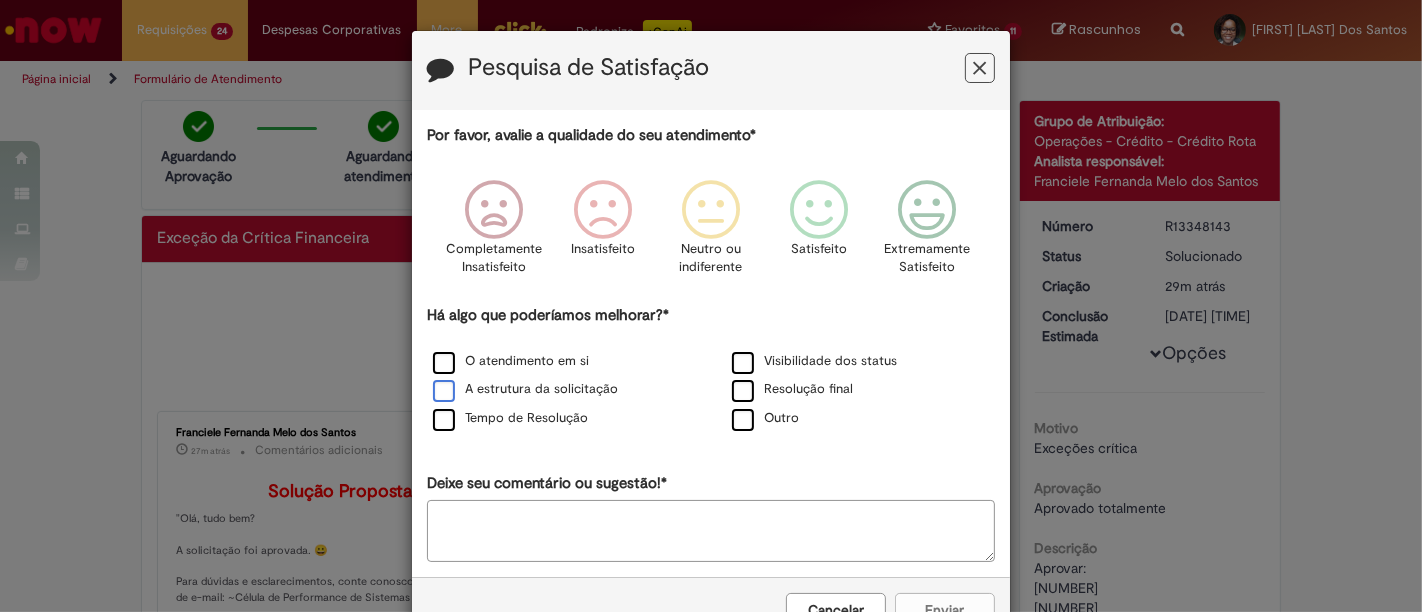 click on "A estrutura da solicitação" at bounding box center [525, 389] 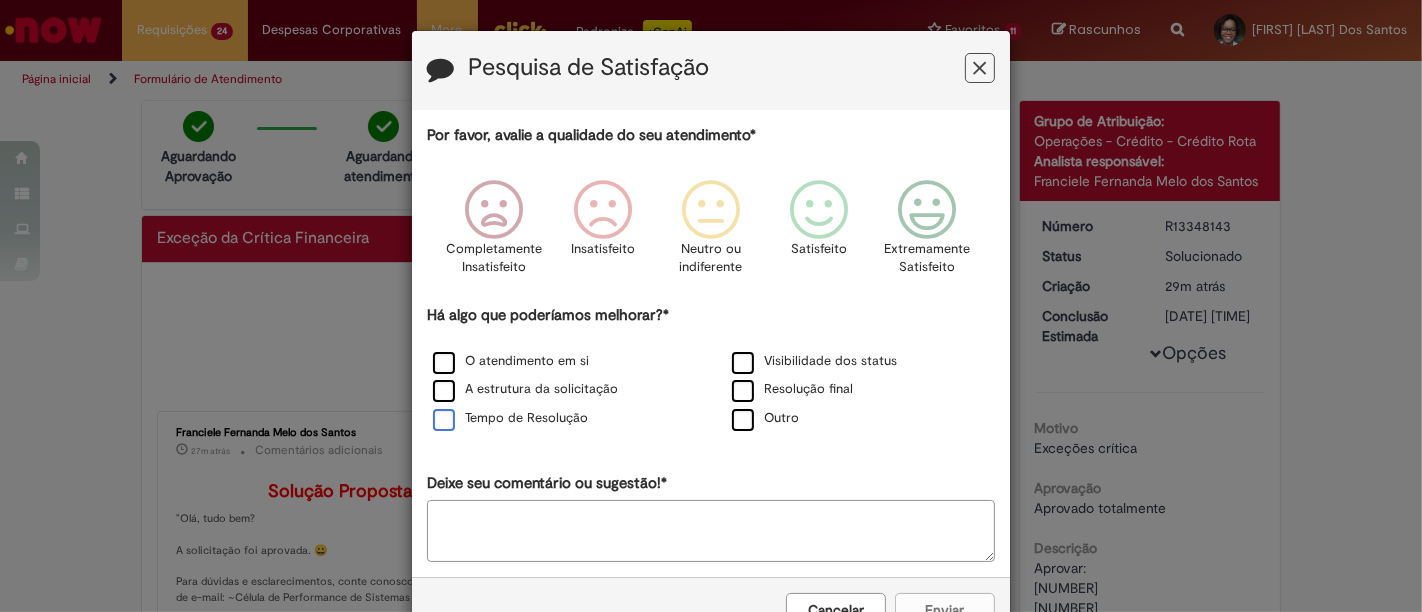 click on "Tempo de Resolução" at bounding box center (510, 418) 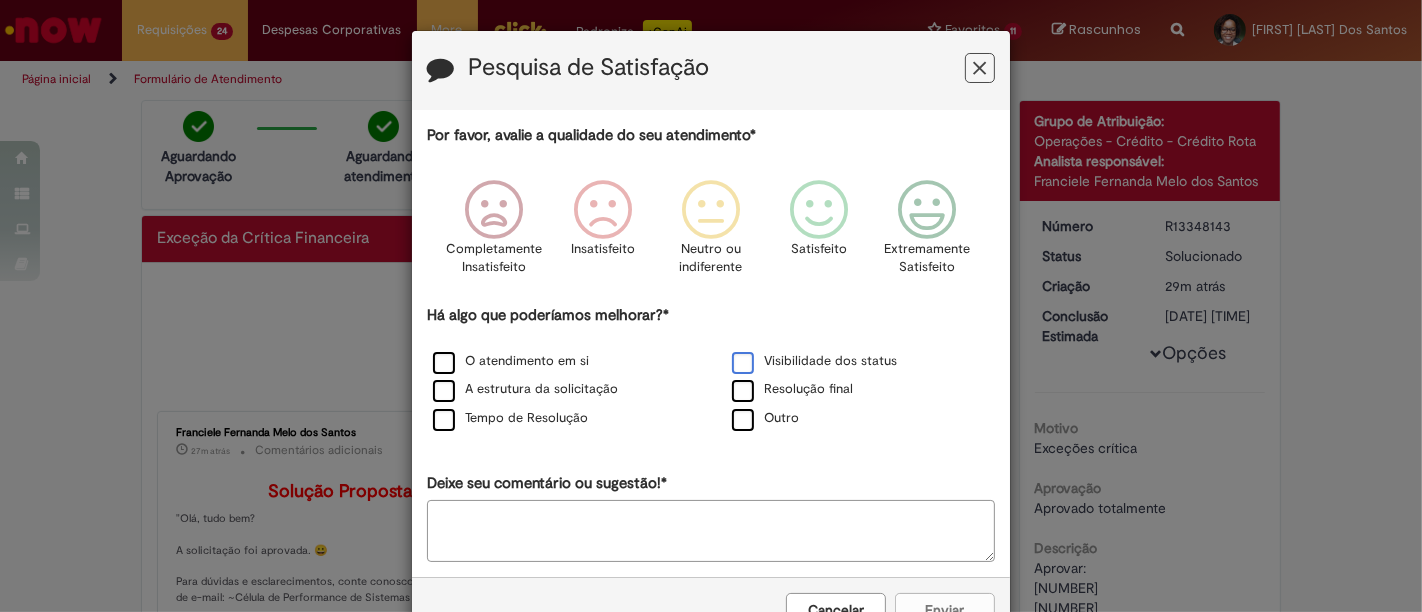 click on "Visibilidade dos status" at bounding box center [814, 361] 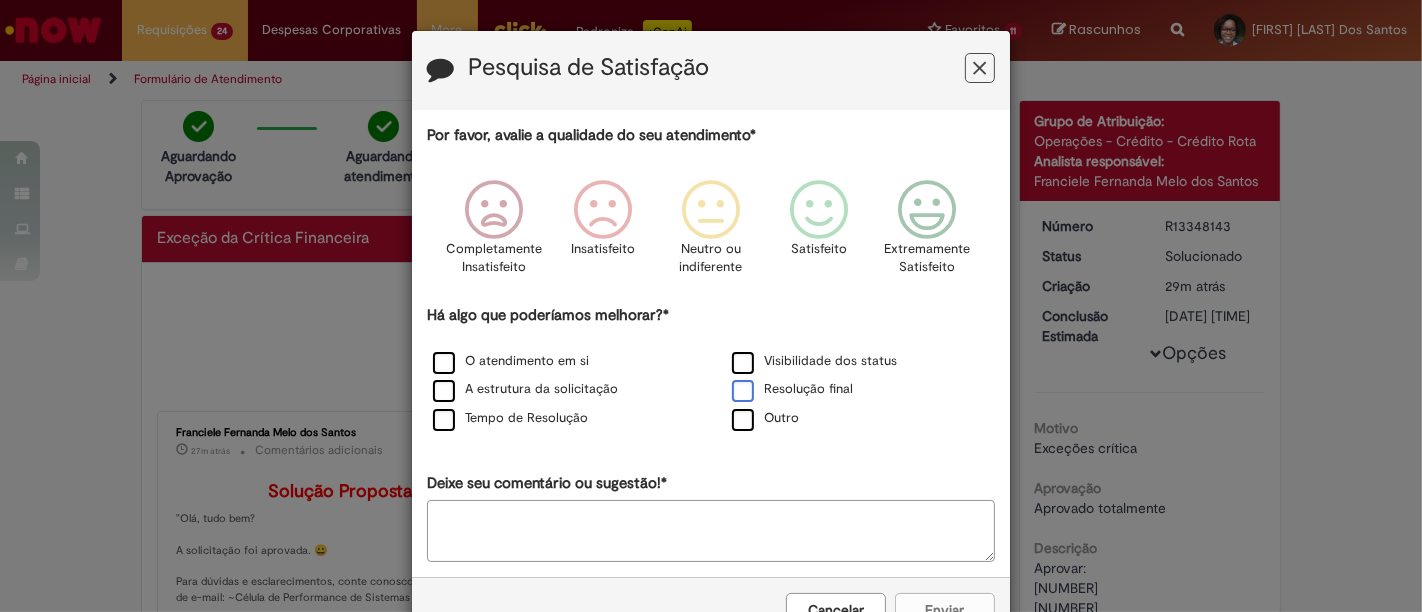 click on "Resolução final" at bounding box center (792, 389) 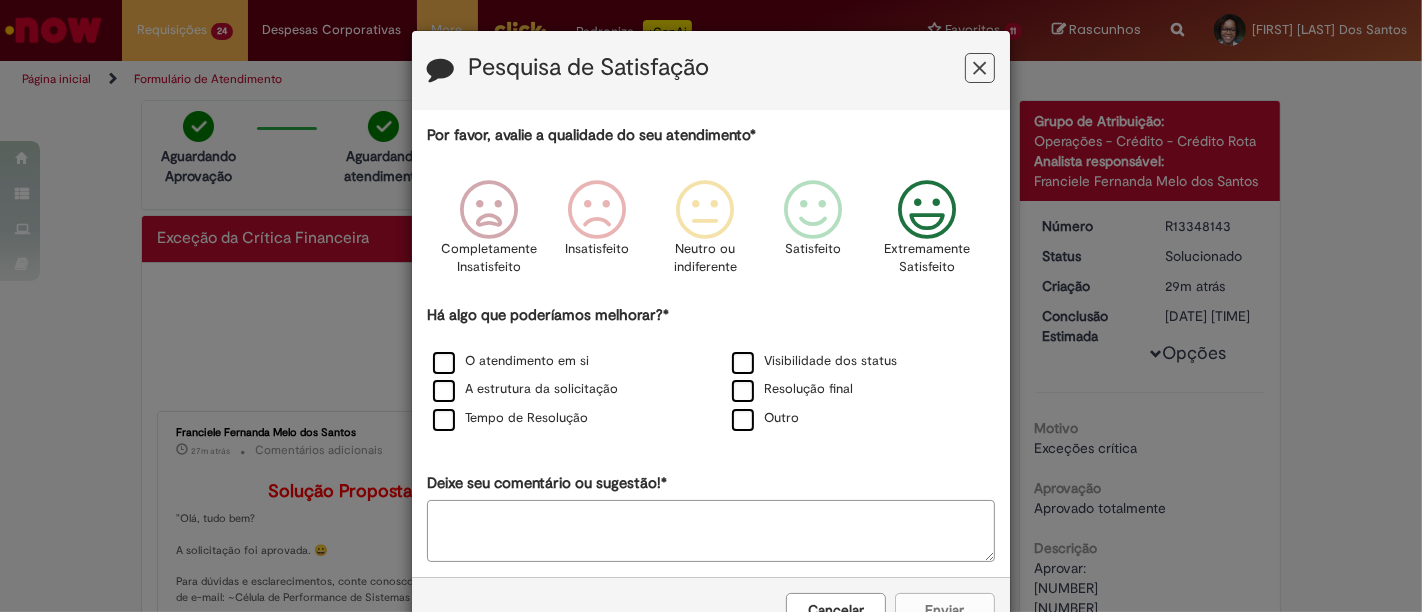 click at bounding box center (927, 210) 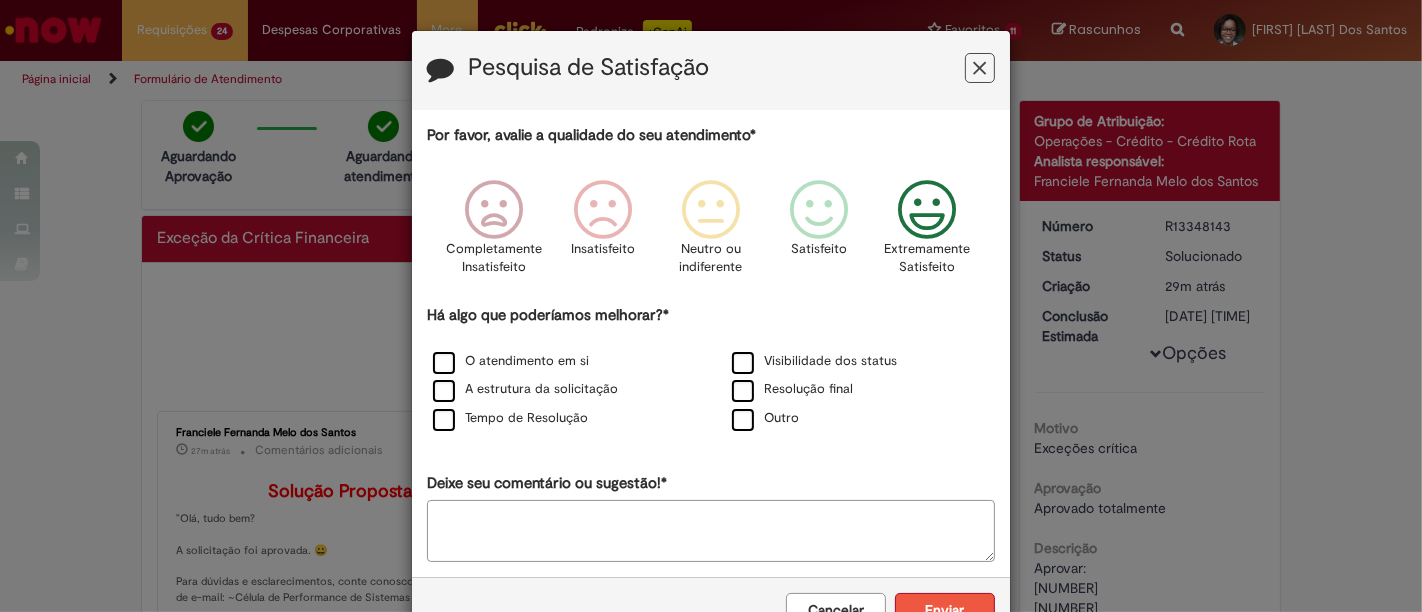click on "Enviar" at bounding box center (945, 610) 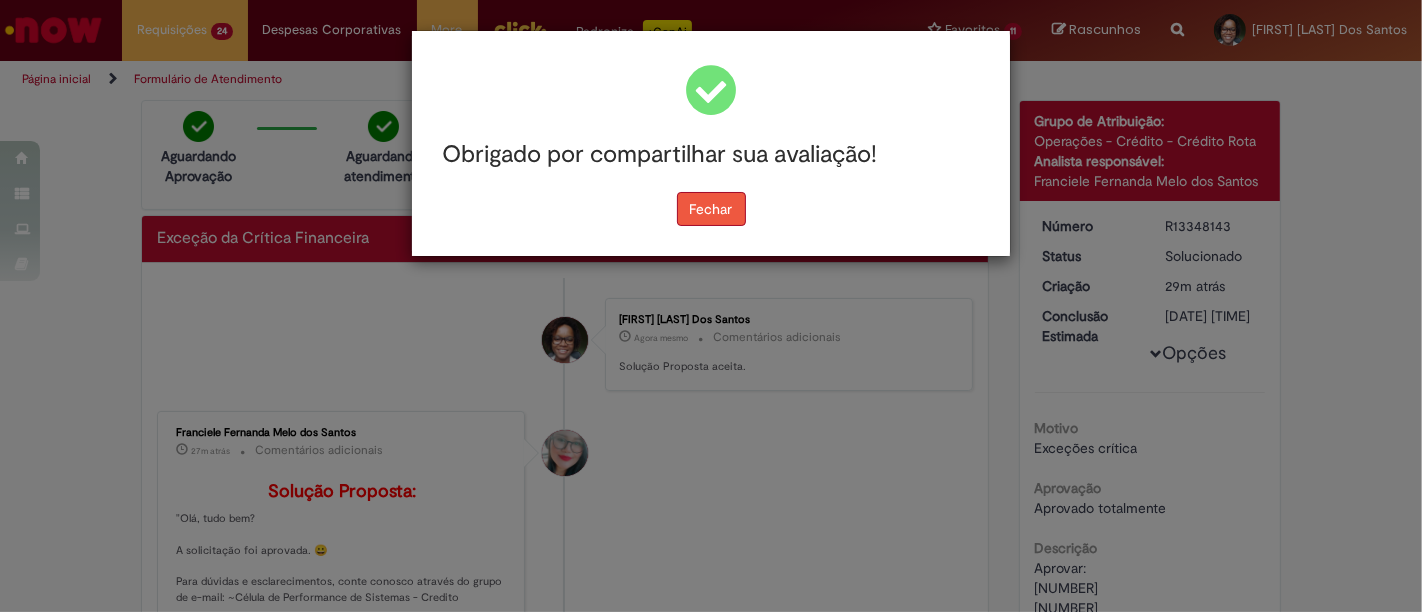 click on "Fechar" at bounding box center (711, 209) 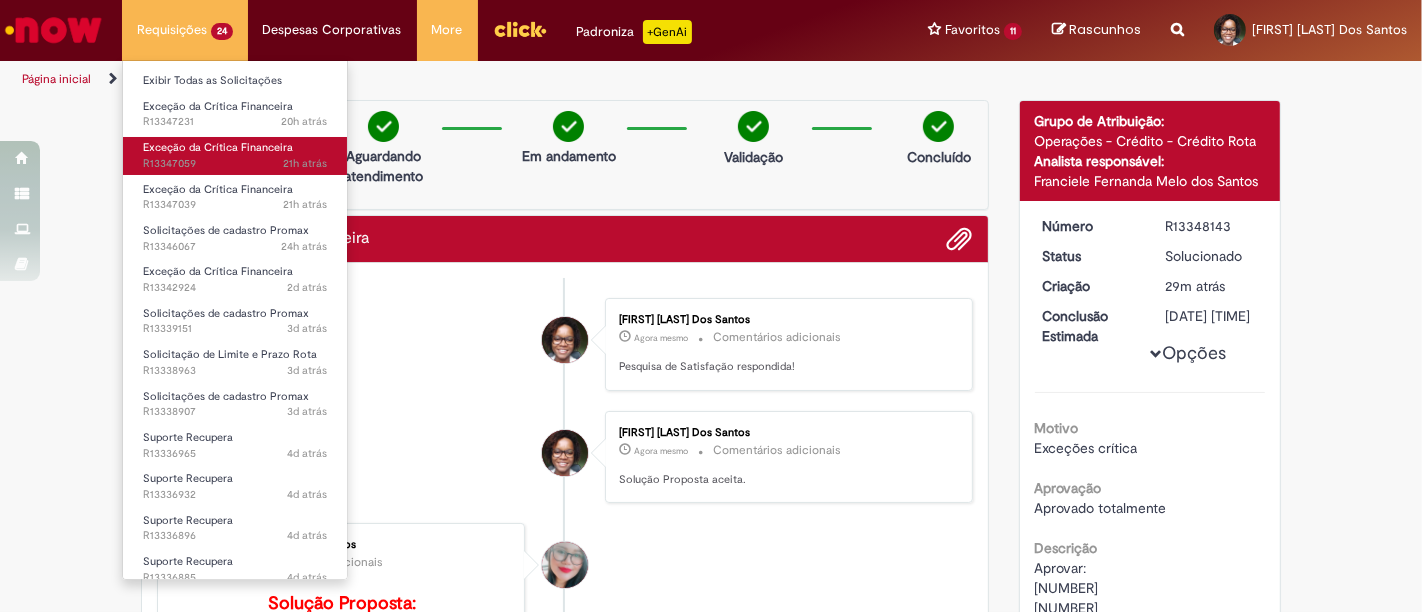 click on "21h atrás 21 horas atrás  R13347059" at bounding box center (235, 164) 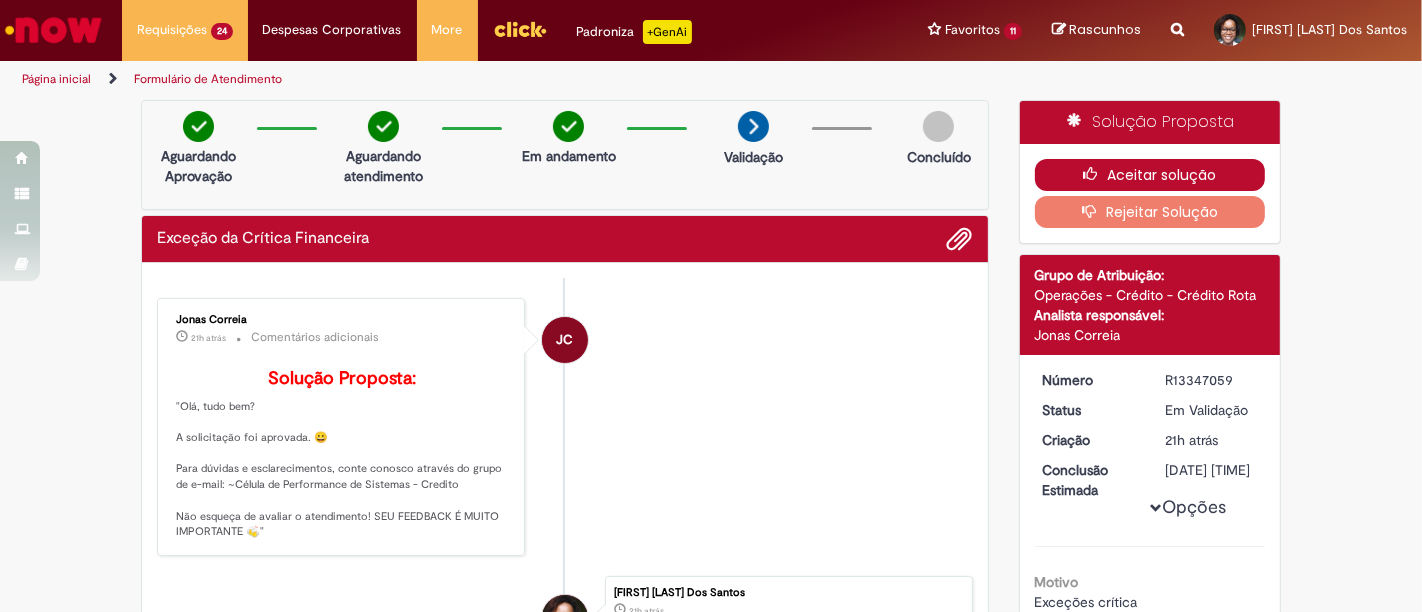 click on "Aceitar solução" at bounding box center [1150, 175] 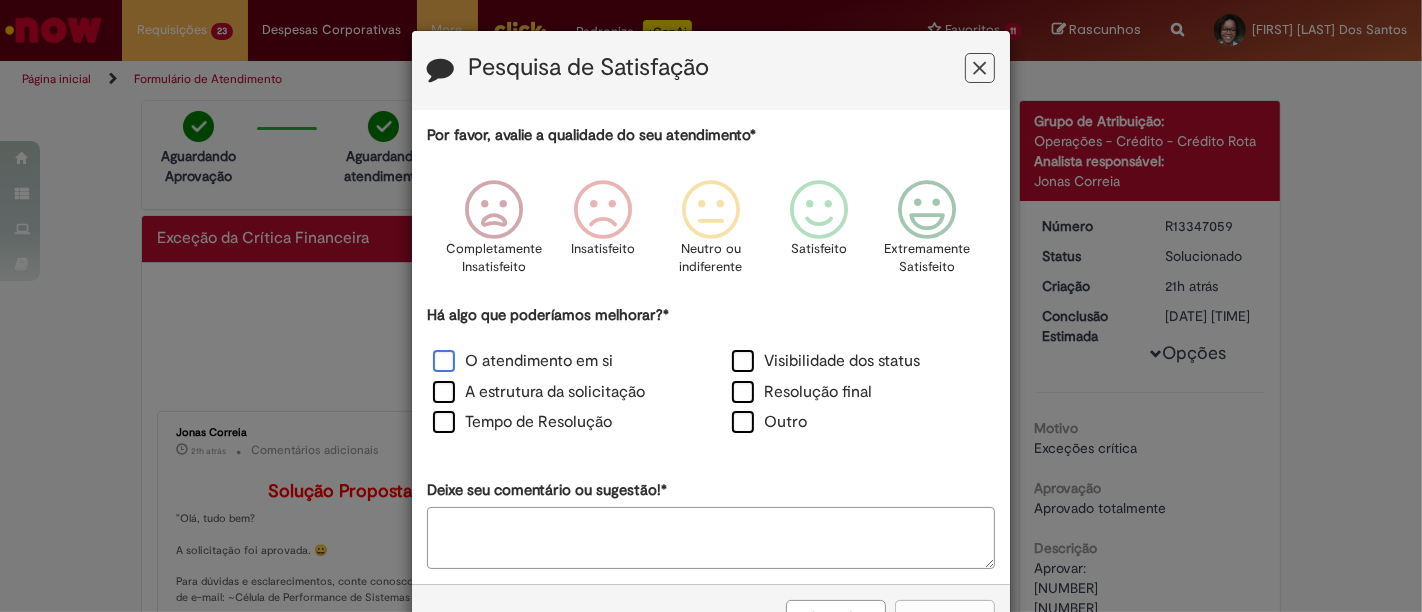 click on "O atendimento em si" at bounding box center [523, 361] 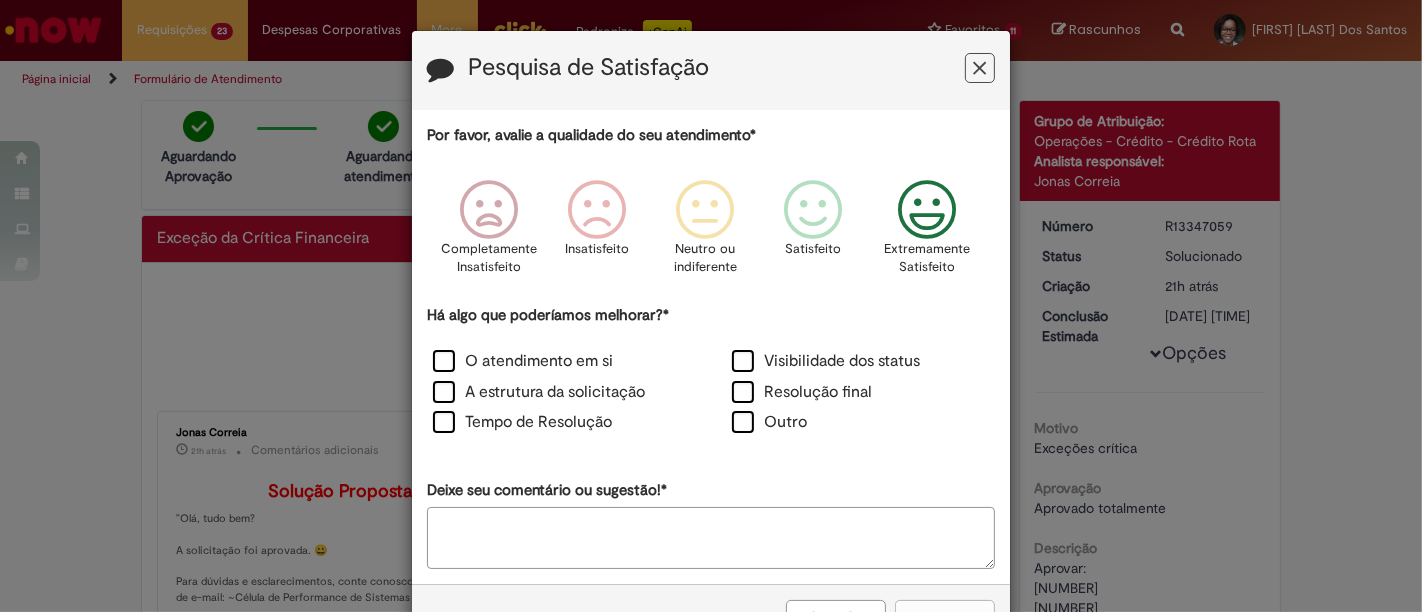 click on "Extremamente Satisfeito" at bounding box center [928, 233] 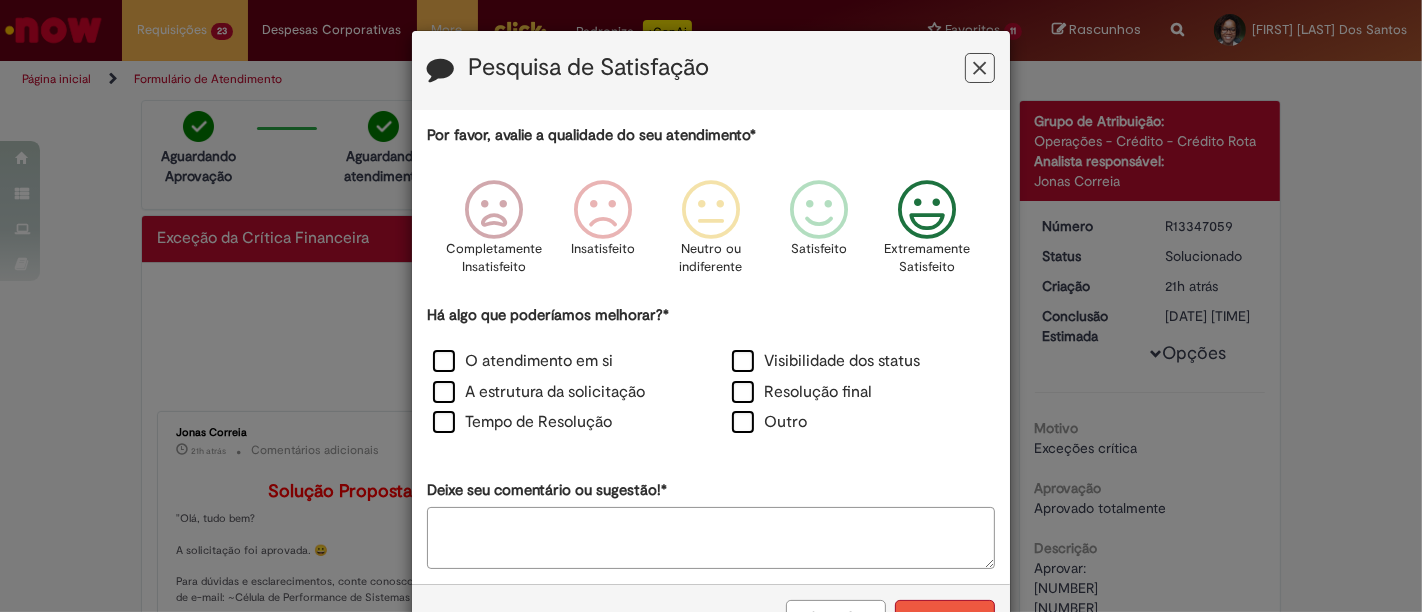 click on "Enviar" at bounding box center (945, 617) 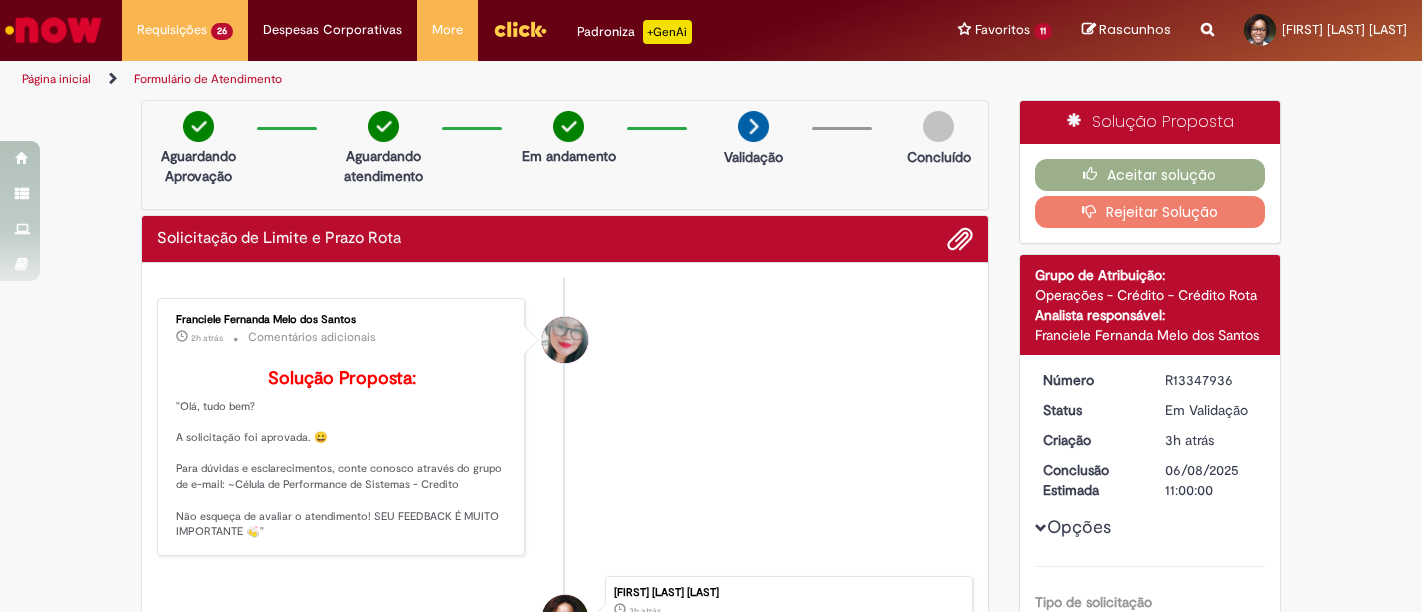scroll, scrollTop: 0, scrollLeft: 0, axis: both 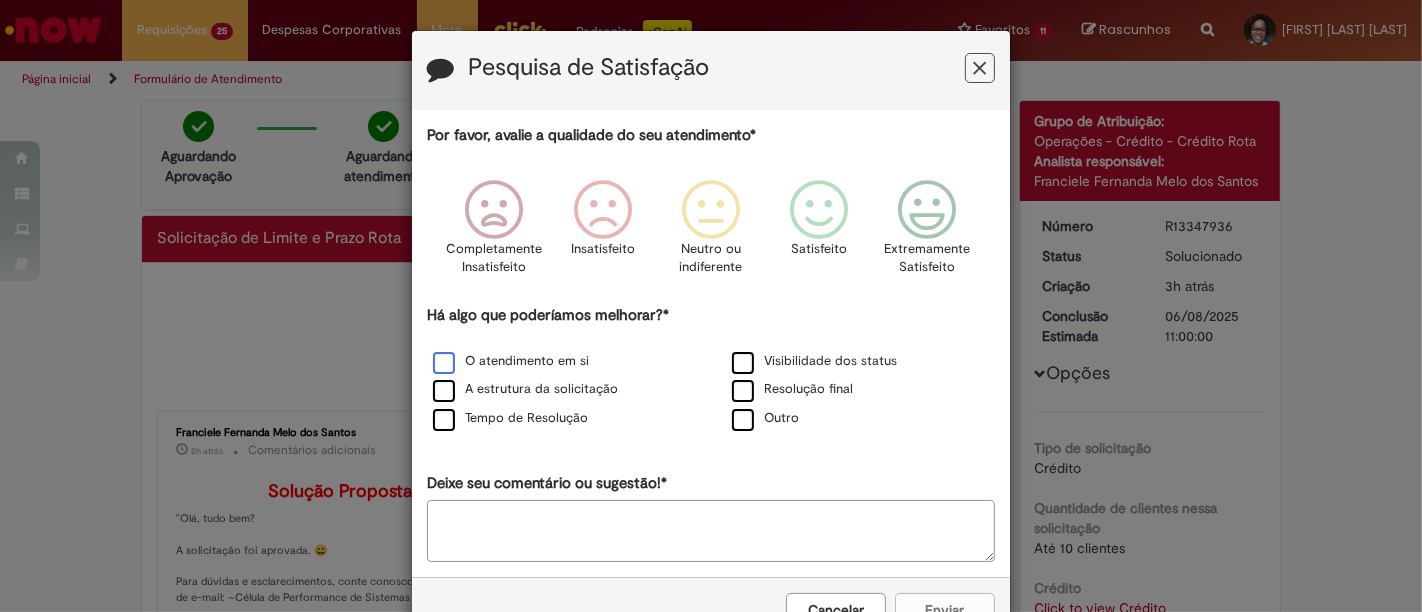 click on "O atendimento em si" at bounding box center [511, 361] 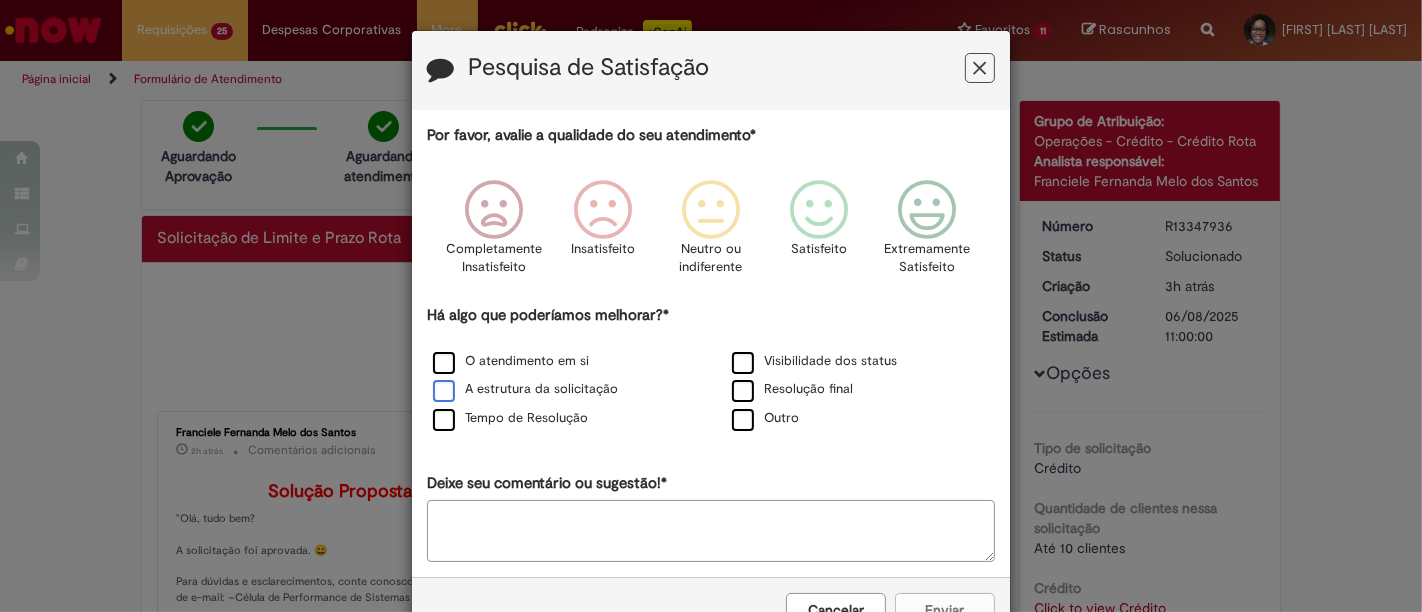 click on "A estrutura da solicitação" at bounding box center (525, 389) 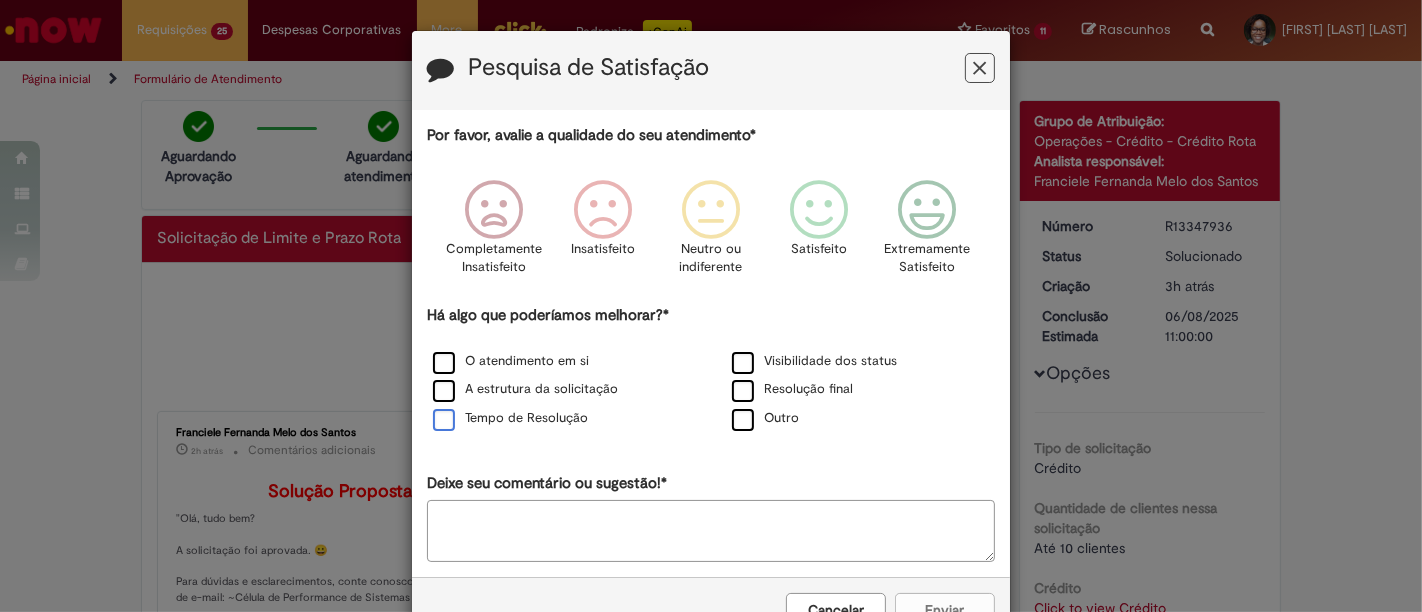 click on "Tempo de Resolução" at bounding box center (510, 418) 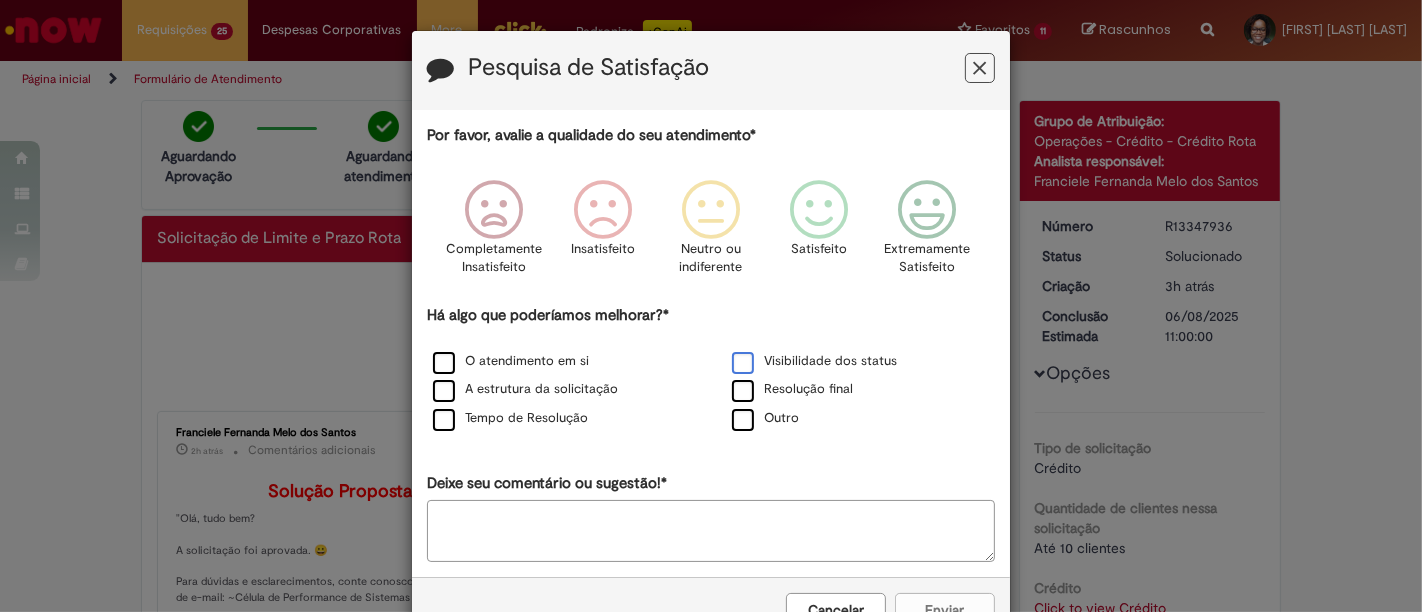 click on "Visibilidade dos status" at bounding box center (814, 361) 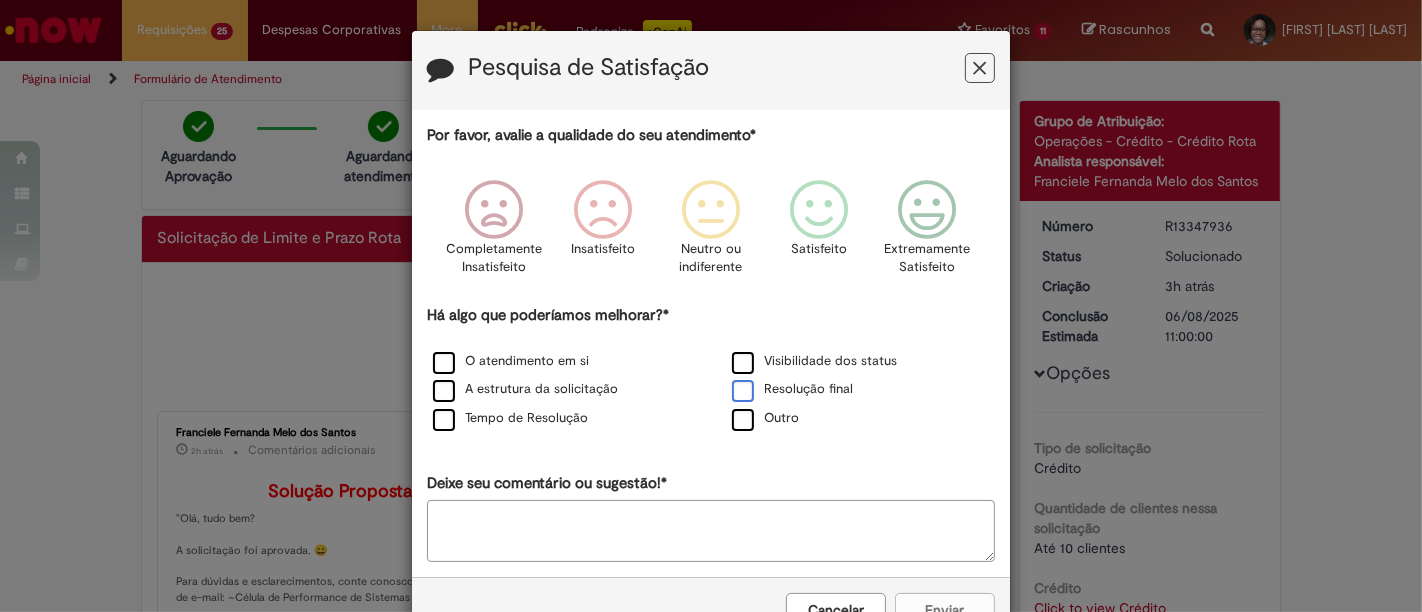 click on "Resolução final" at bounding box center (792, 389) 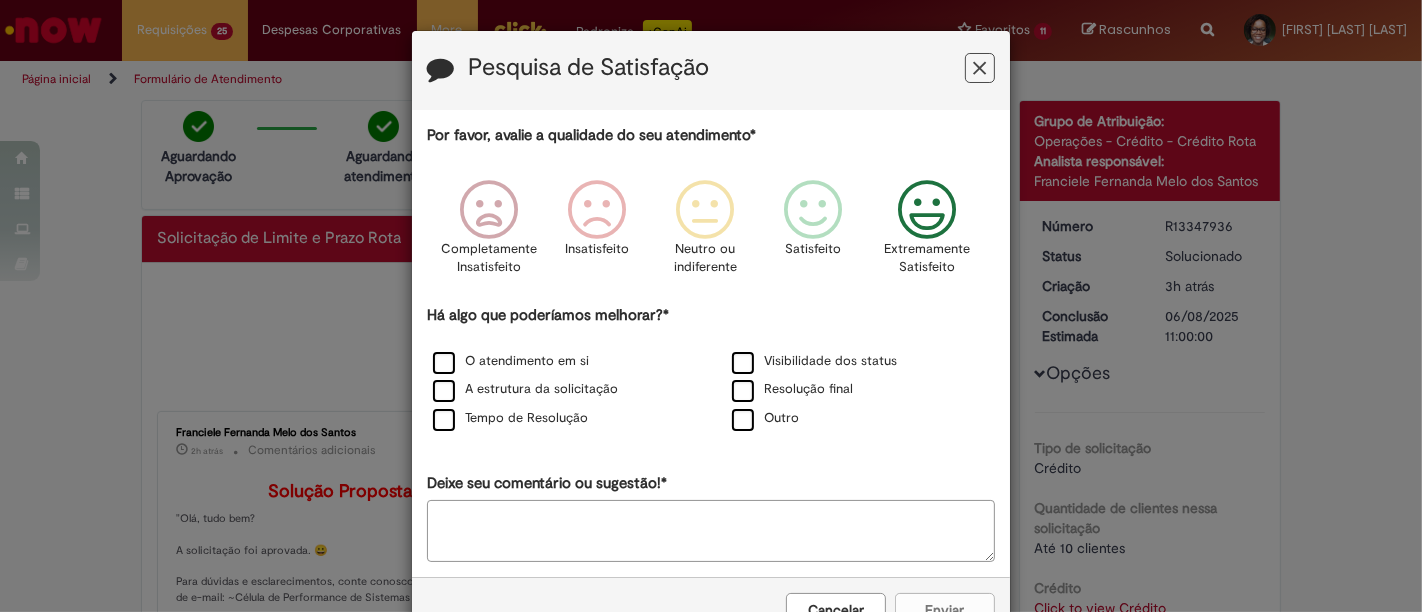 click at bounding box center [927, 210] 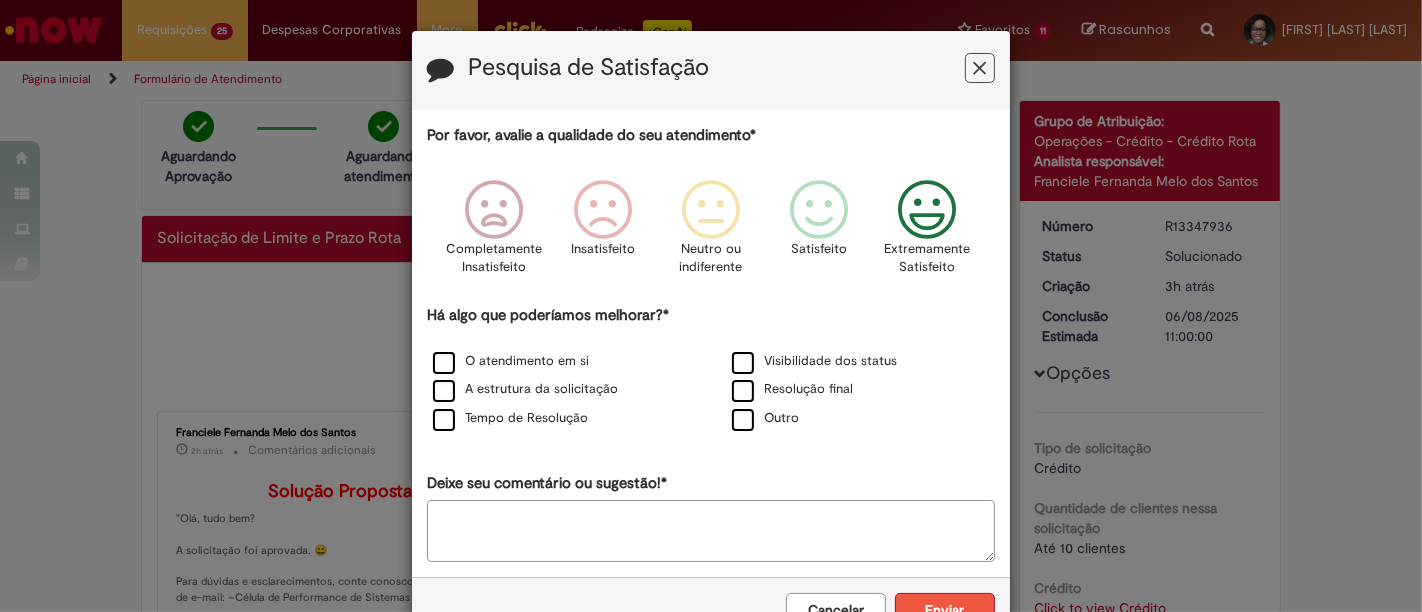 click on "Enviar" at bounding box center [945, 610] 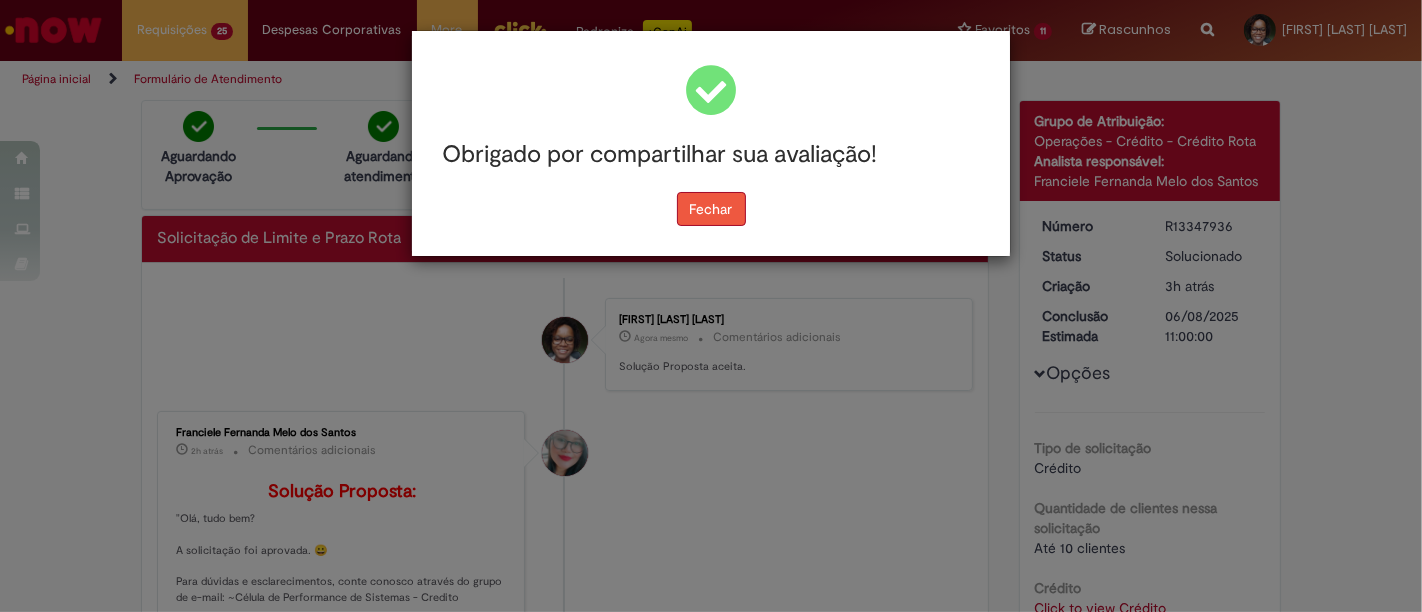 click on "Fechar" at bounding box center (711, 209) 